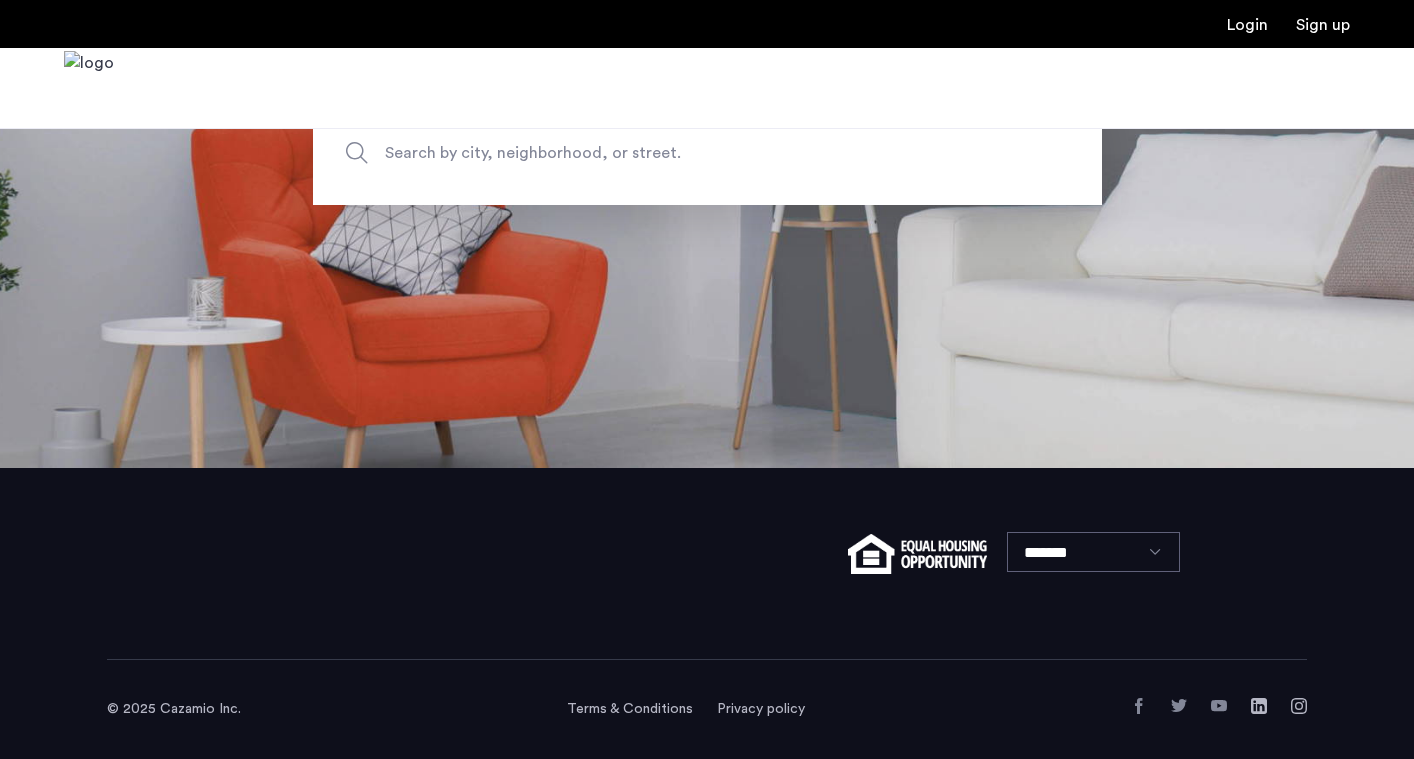 scroll, scrollTop: 0, scrollLeft: 0, axis: both 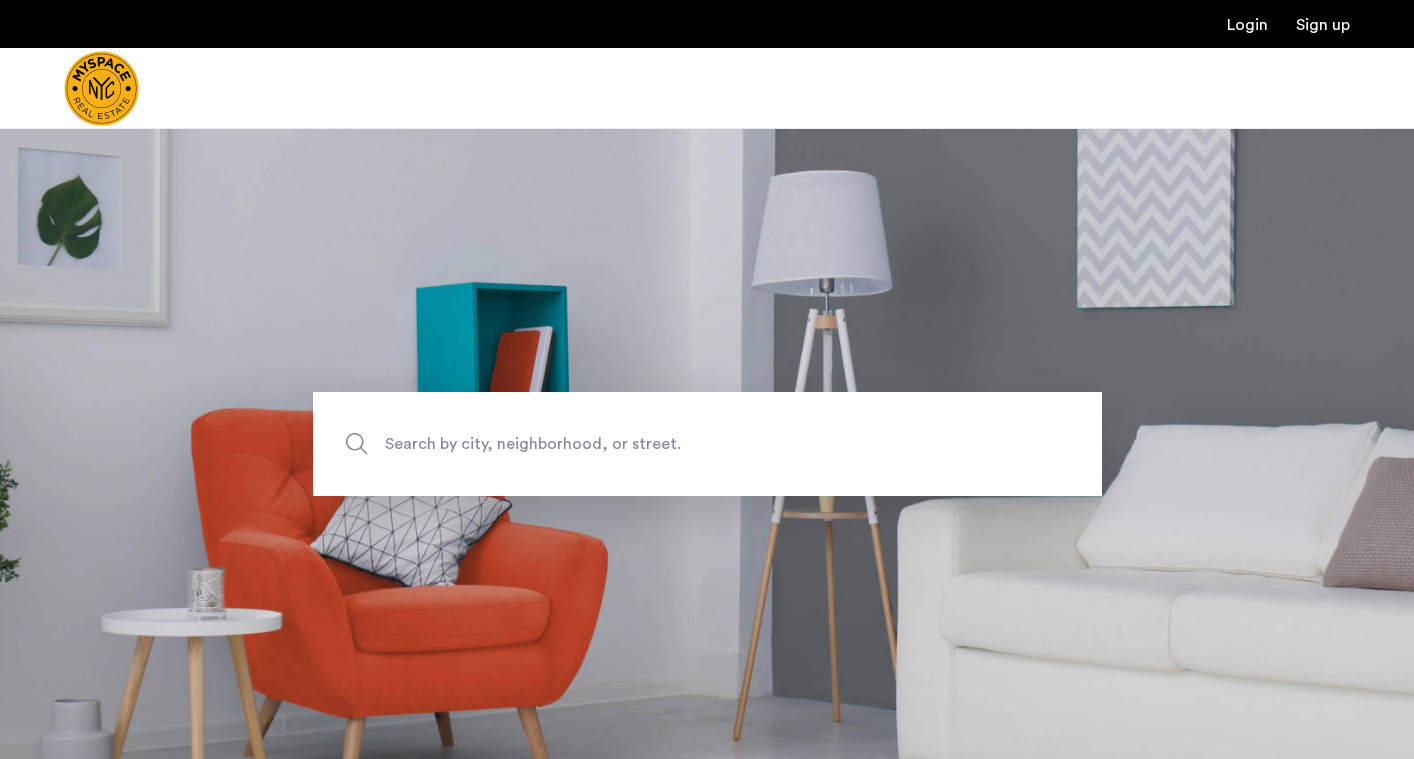 click on "Search by city, neighborhood, or street." 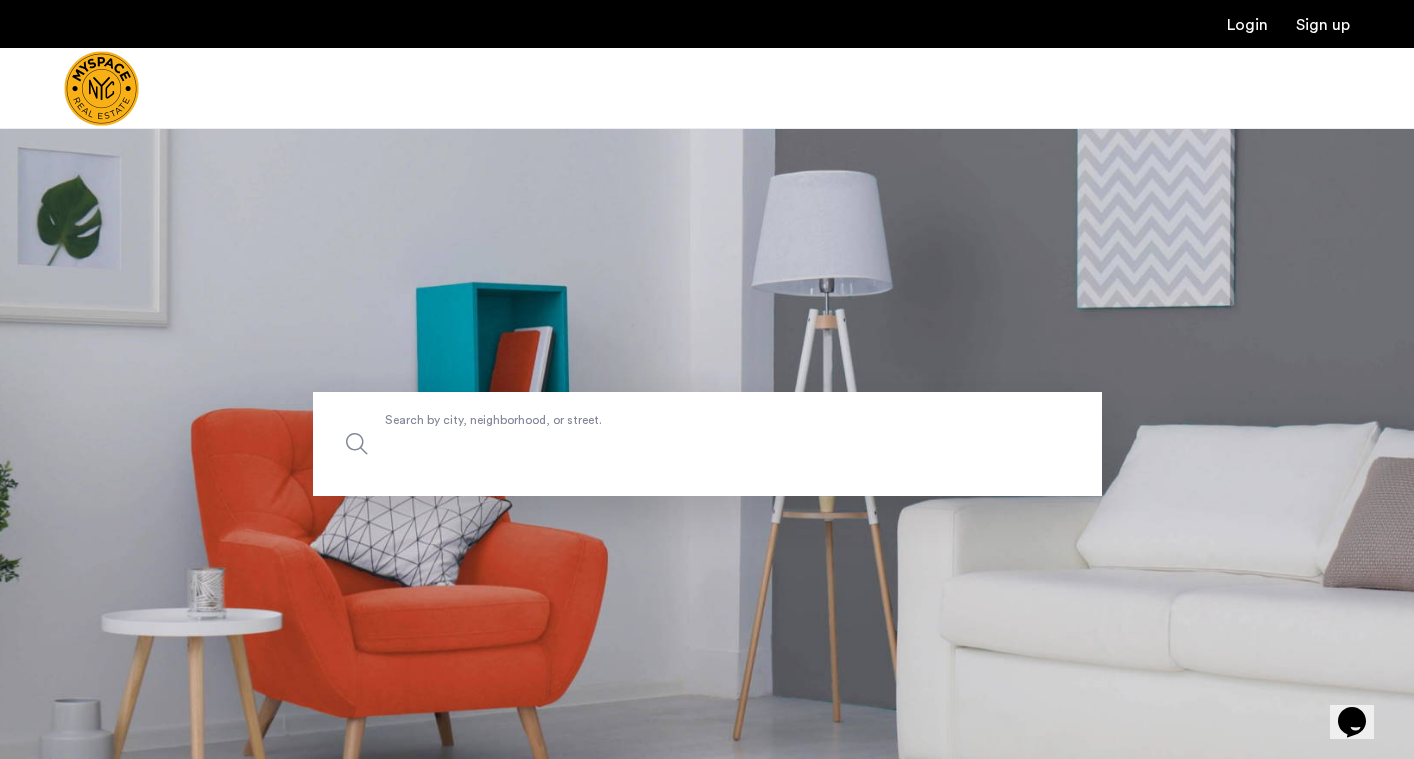 scroll, scrollTop: 0, scrollLeft: 0, axis: both 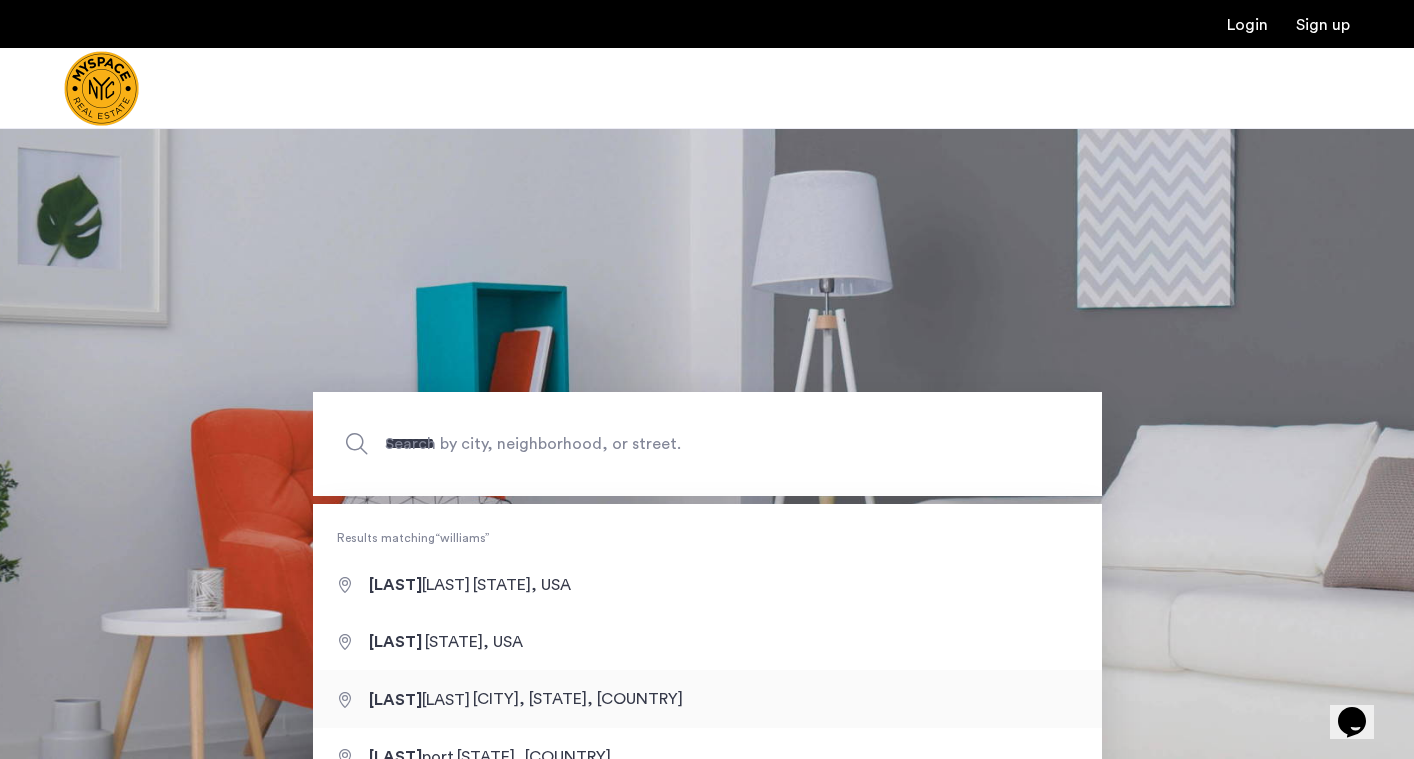 type on "**********" 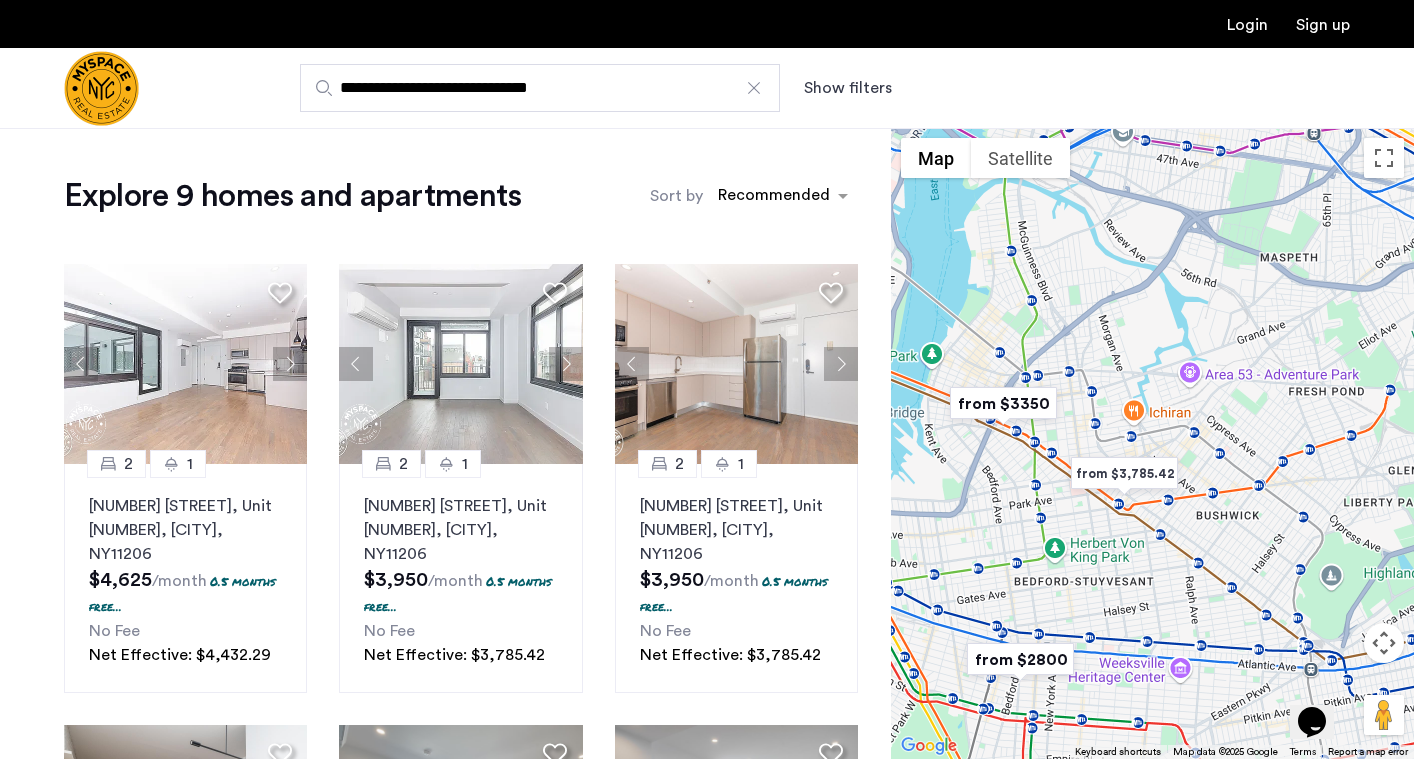 drag, startPoint x: 1282, startPoint y: 387, endPoint x: 1194, endPoint y: 580, distance: 212.11554 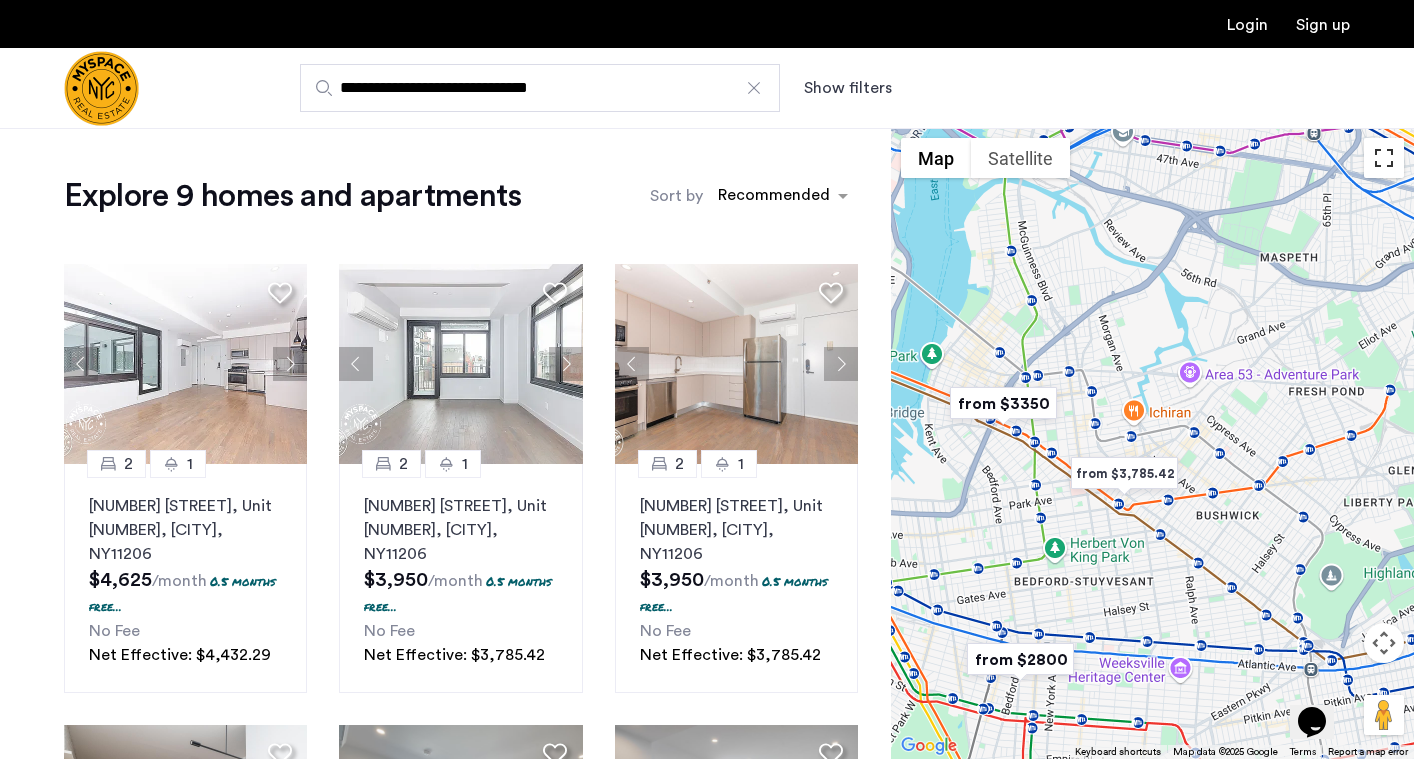 click at bounding box center (1384, 158) 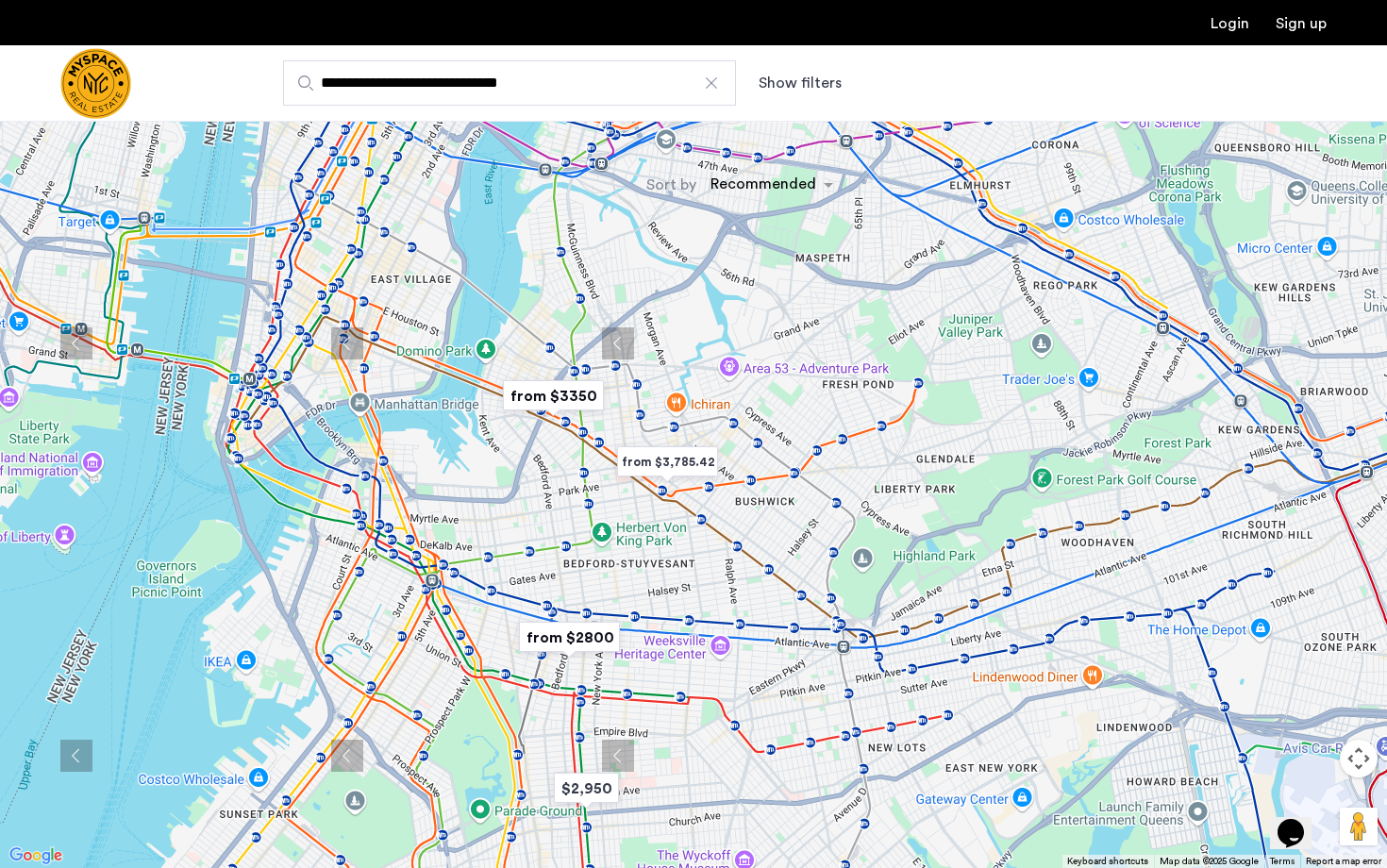 click at bounding box center (1359, 28) 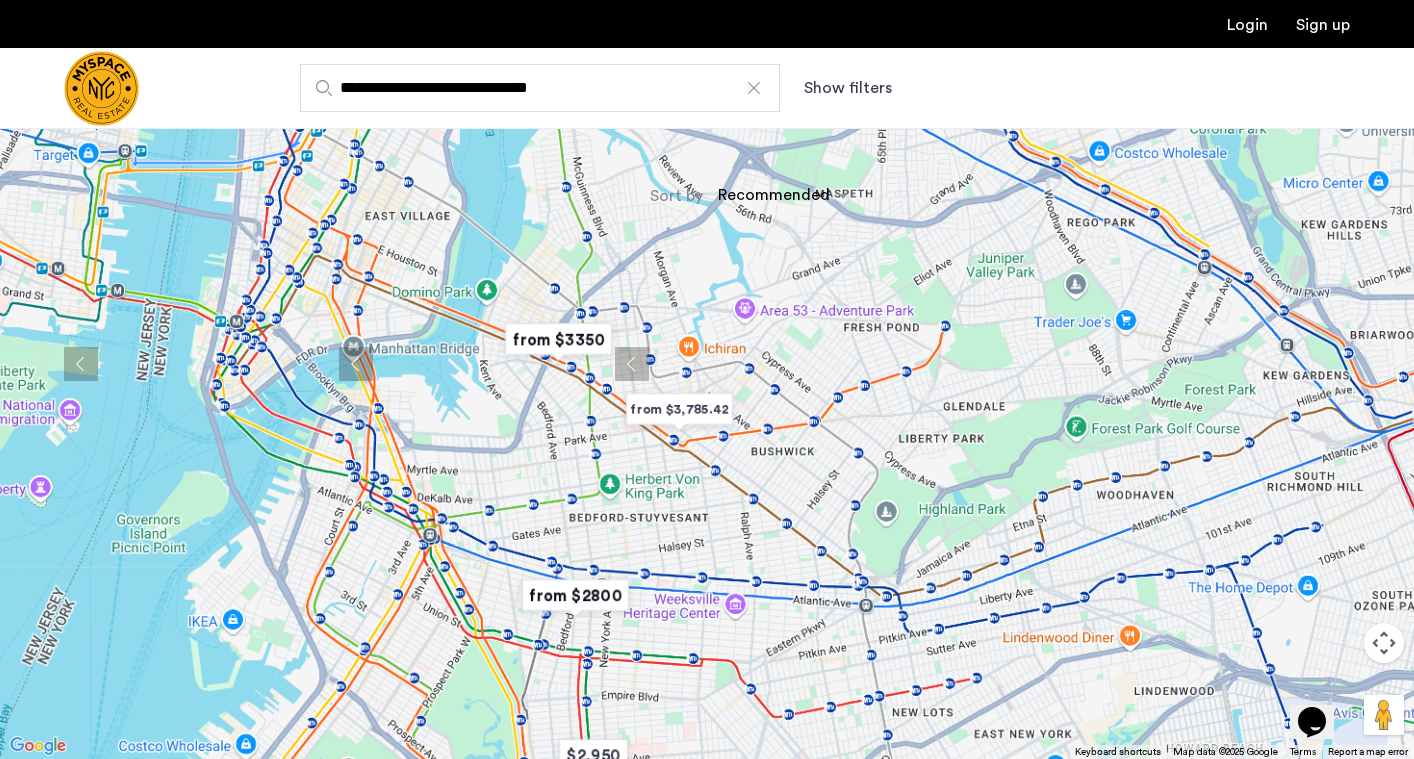 scroll, scrollTop: 0, scrollLeft: 0, axis: both 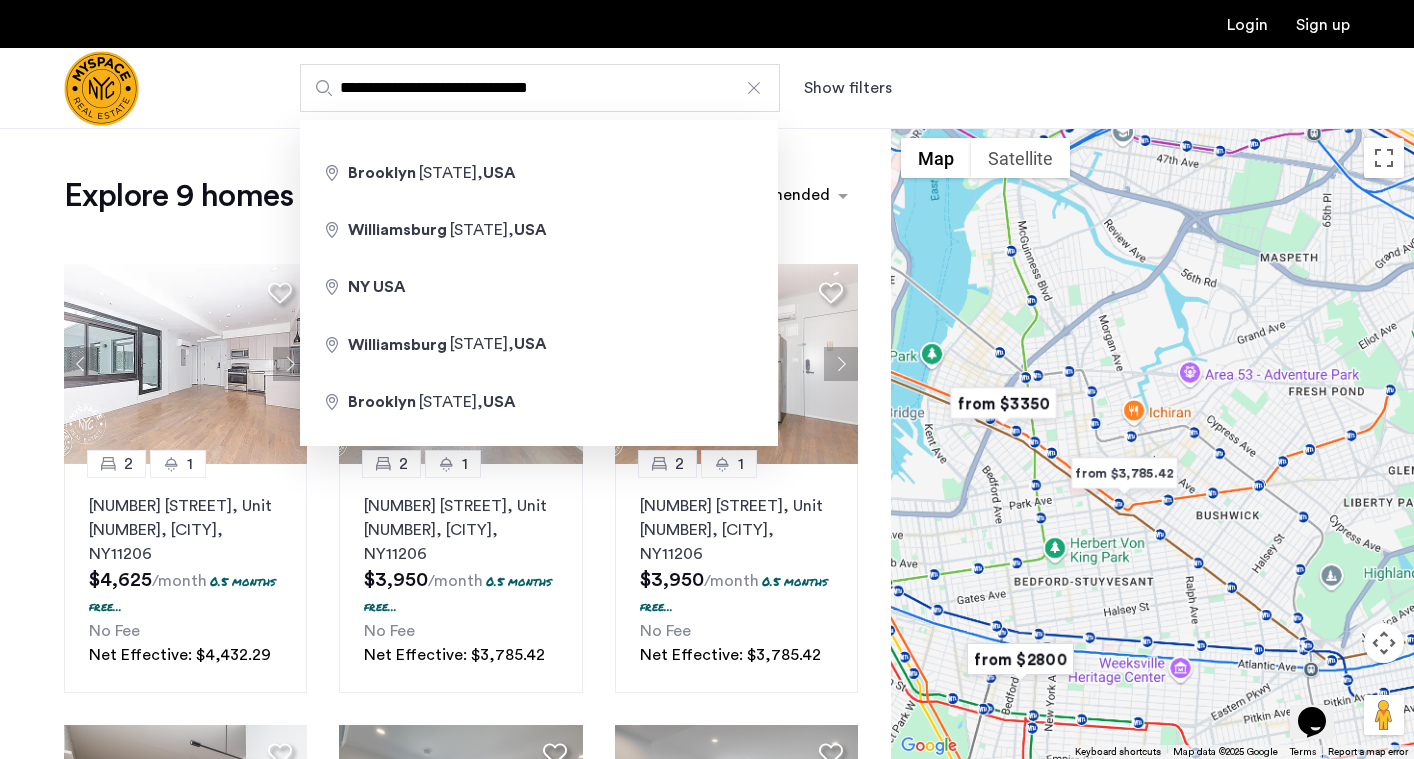 drag, startPoint x: 590, startPoint y: 89, endPoint x: 113, endPoint y: 70, distance: 477.37827 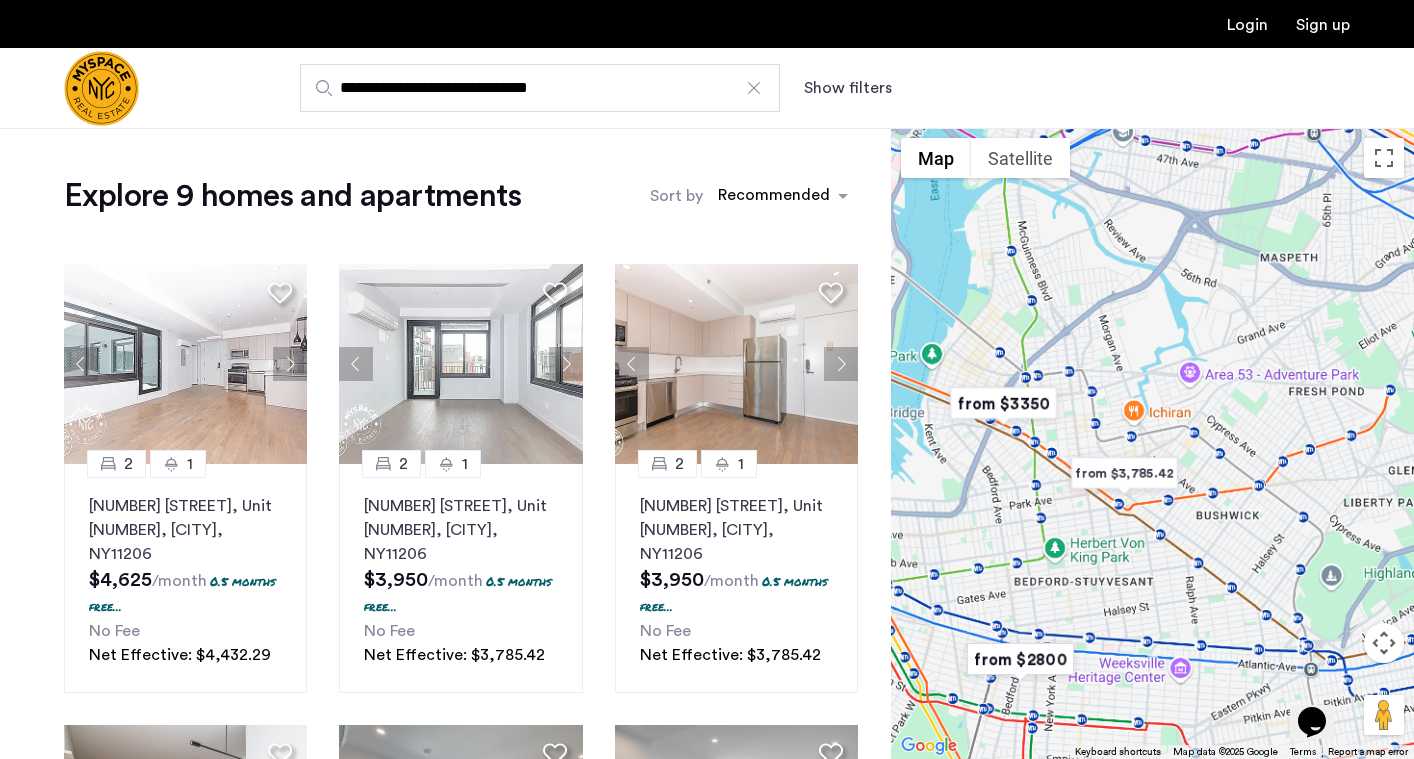 type on "**********" 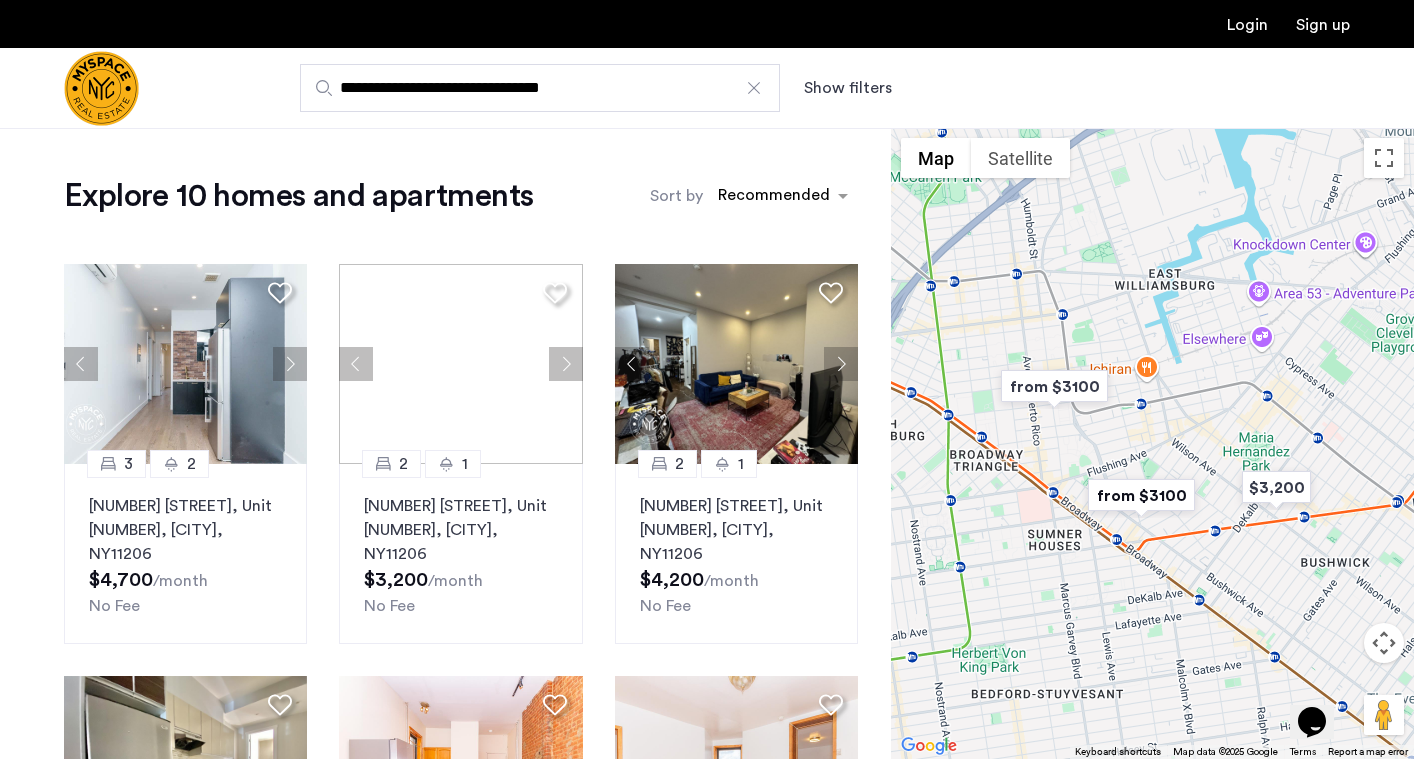 click at bounding box center [1054, 386] 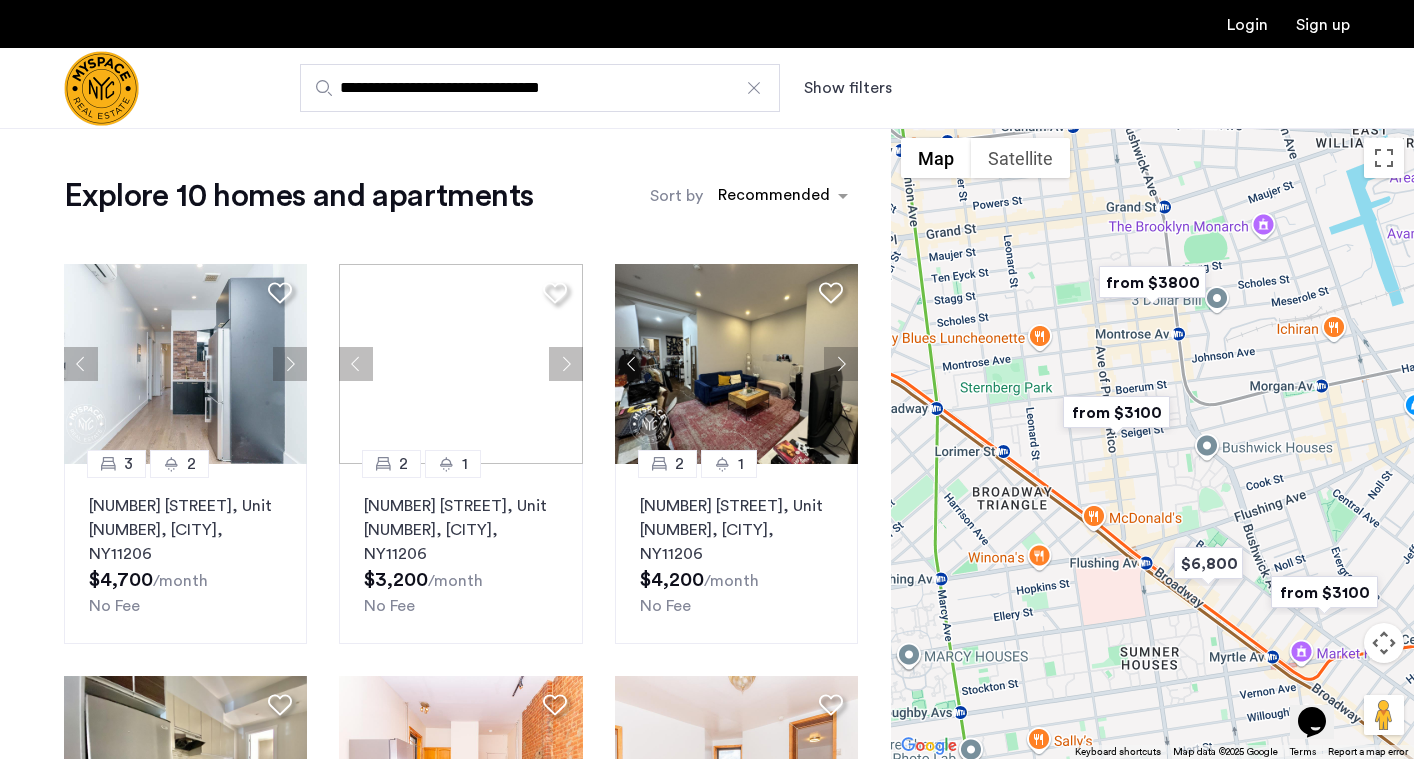 click at bounding box center (1116, 412) 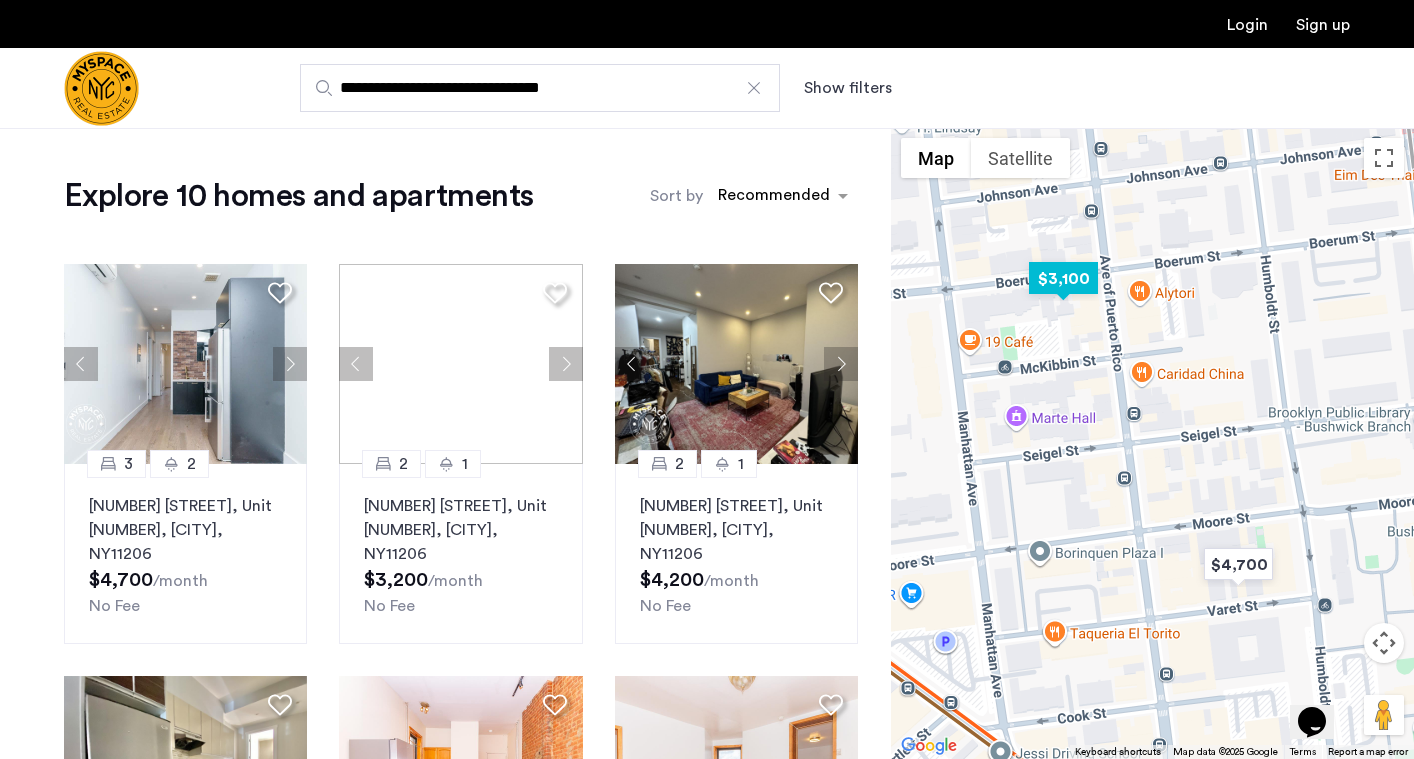click at bounding box center [1063, 278] 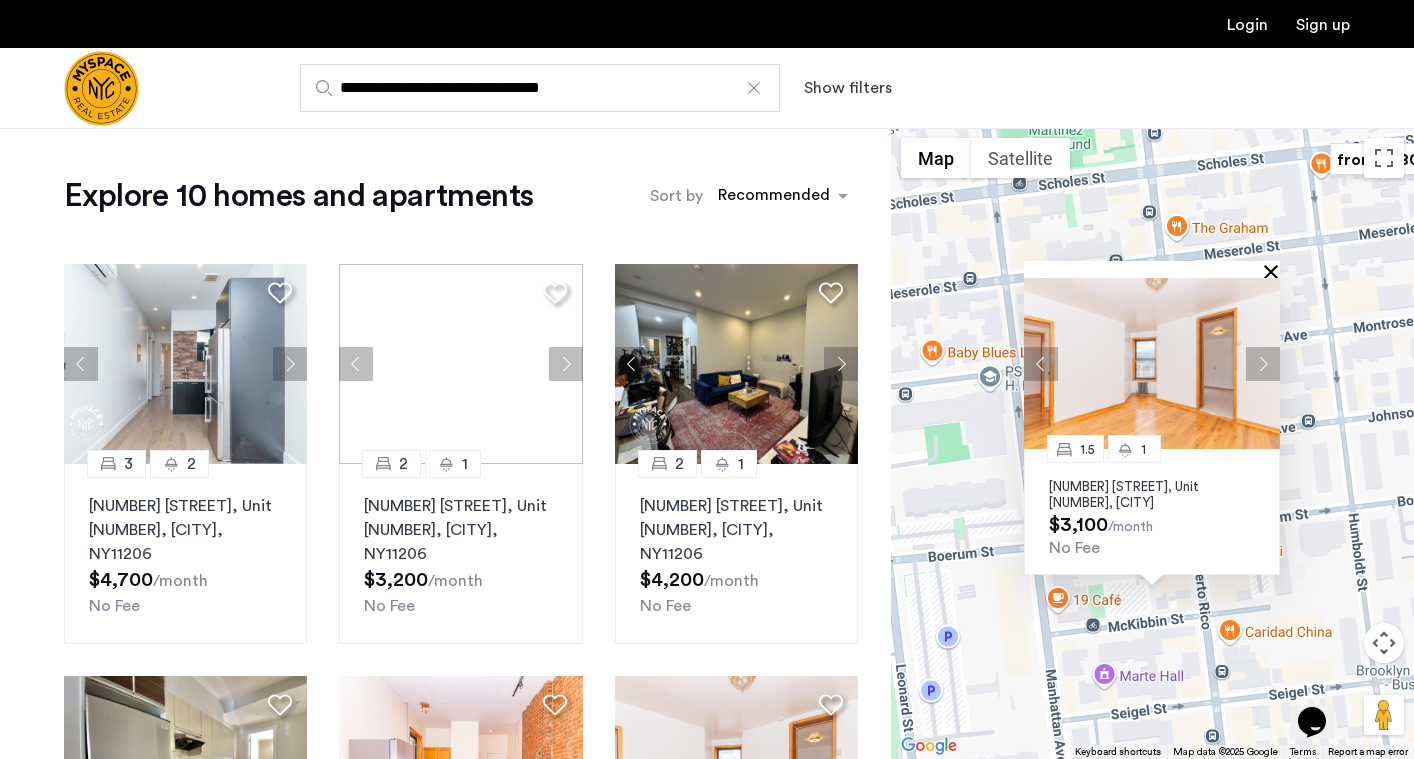 click at bounding box center [1275, 271] 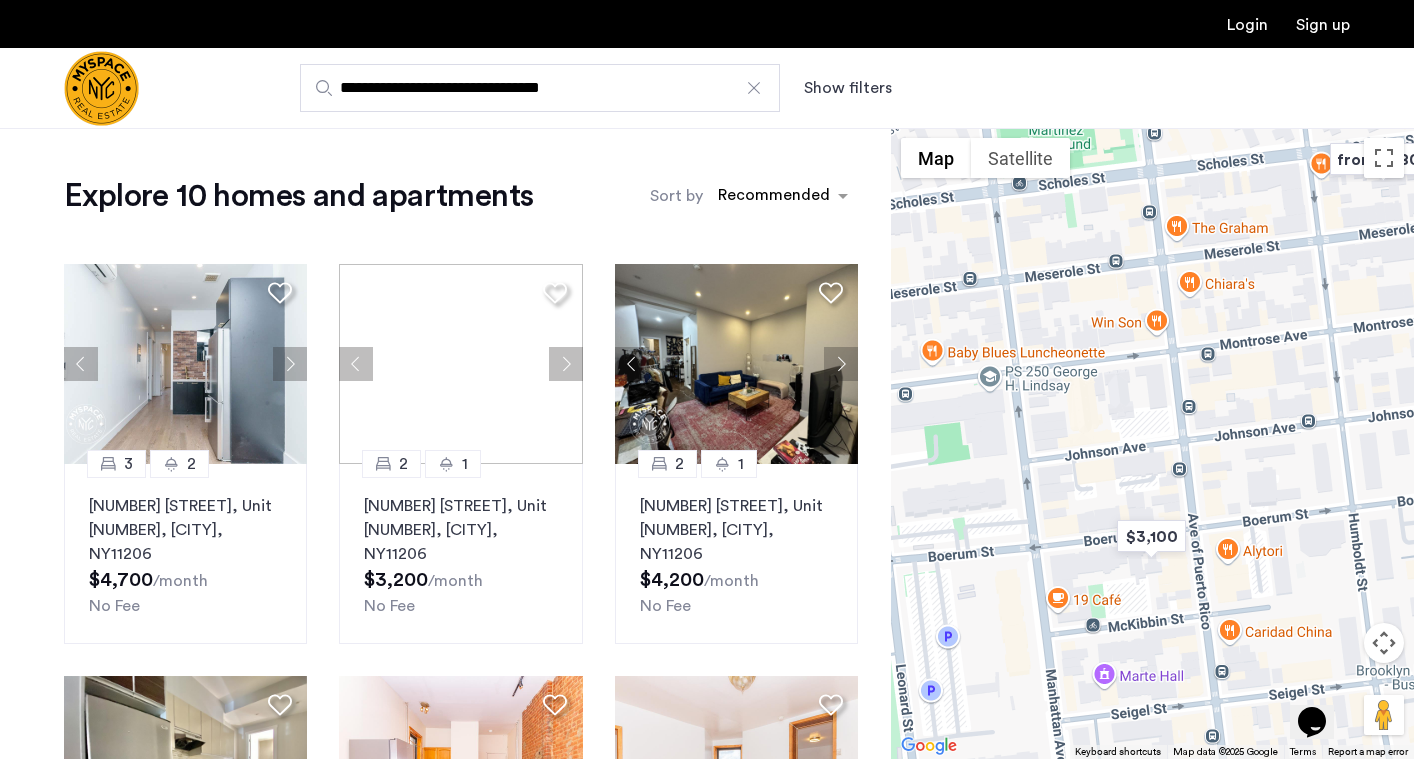 click on "**********" at bounding box center [805, 88] 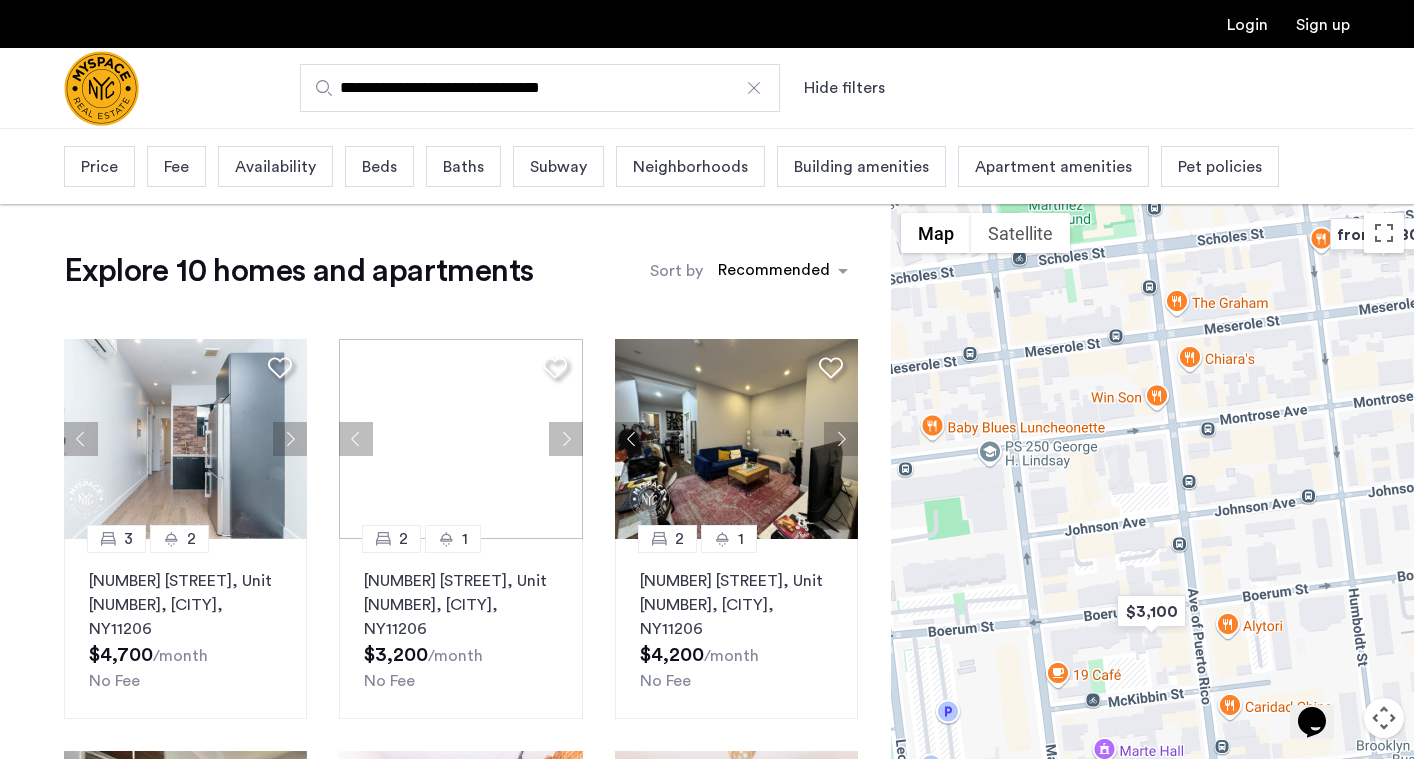 click on "Beds" at bounding box center [379, 167] 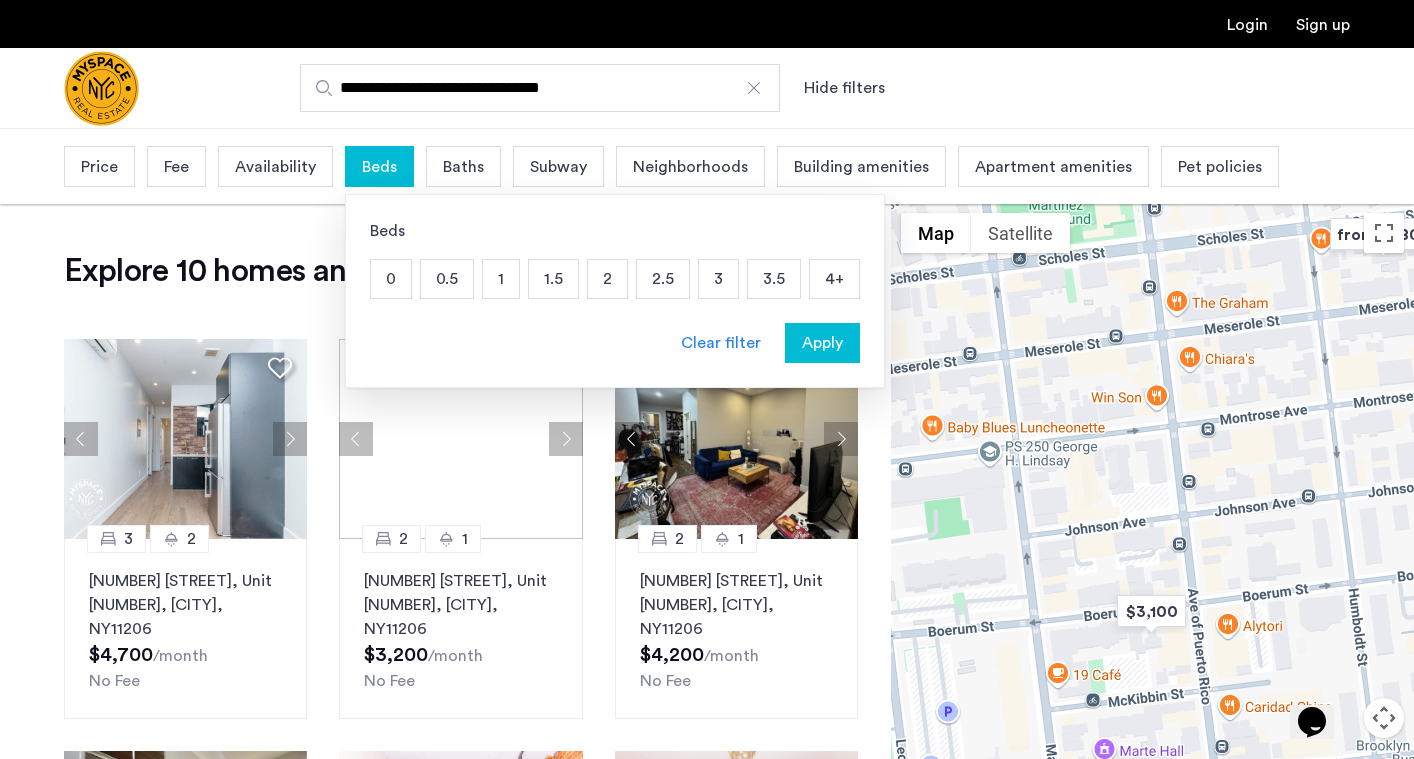 click on "3" at bounding box center (718, 279) 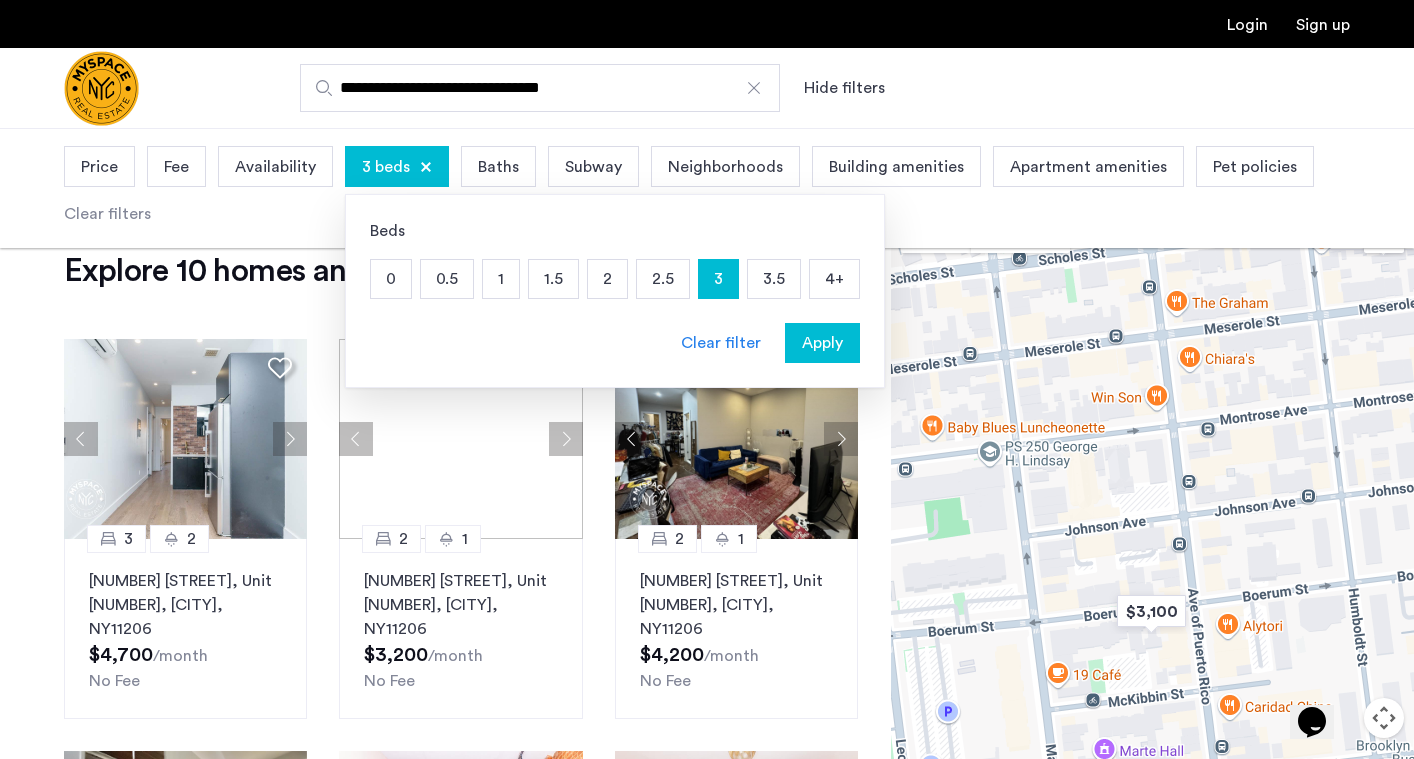 click on "Apply" at bounding box center (822, 343) 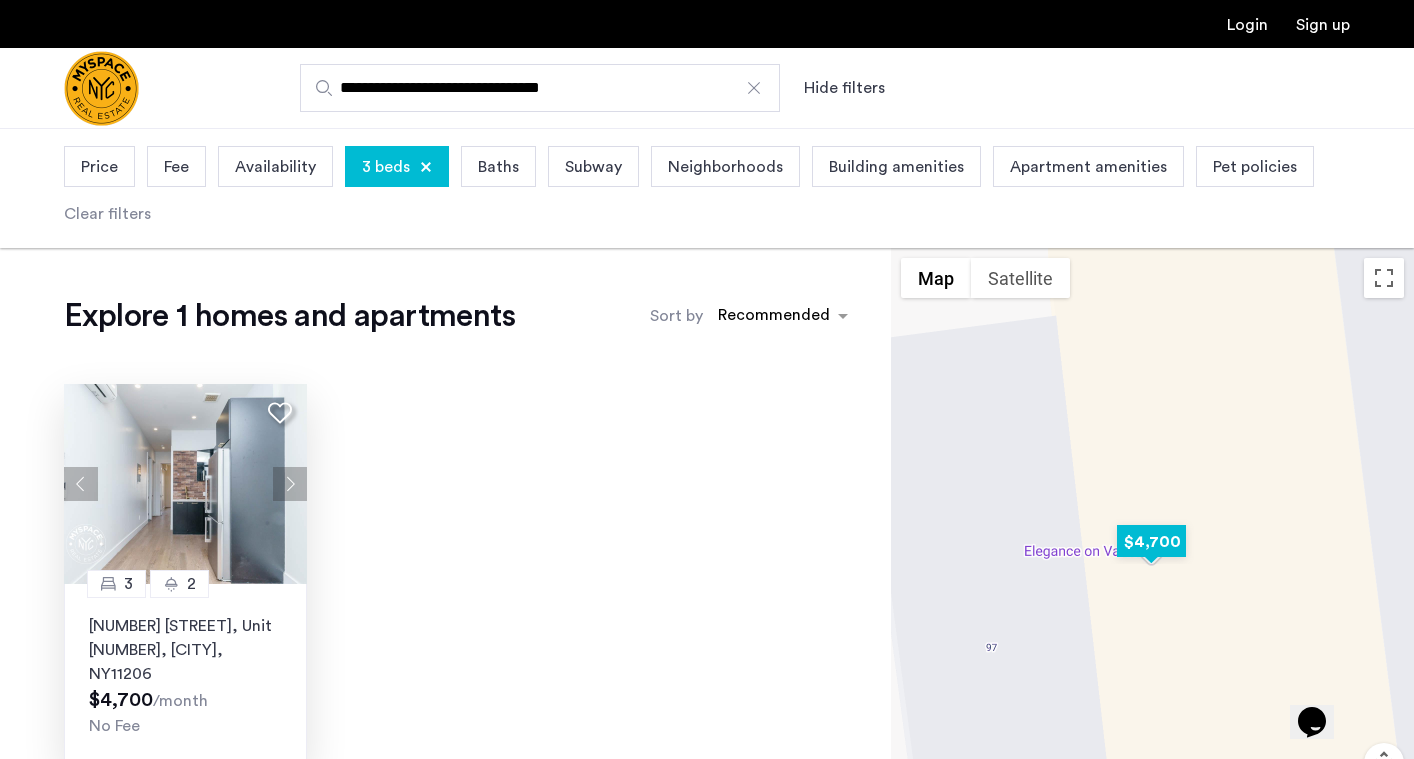 click on "[NUMBER] [STREET], Unit [NUMBER], [CITY] , [STATE] [POSTAL_CODE]" 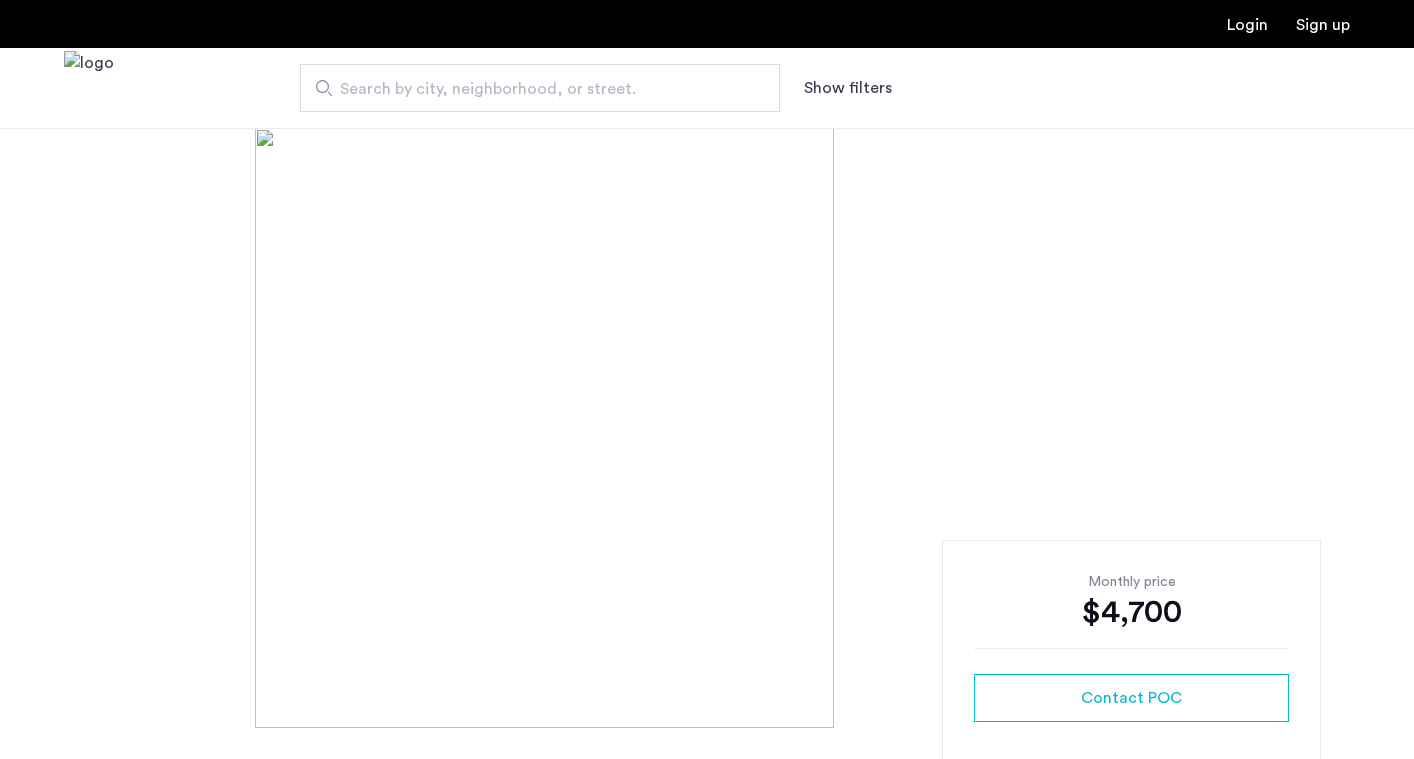 scroll, scrollTop: 0, scrollLeft: 0, axis: both 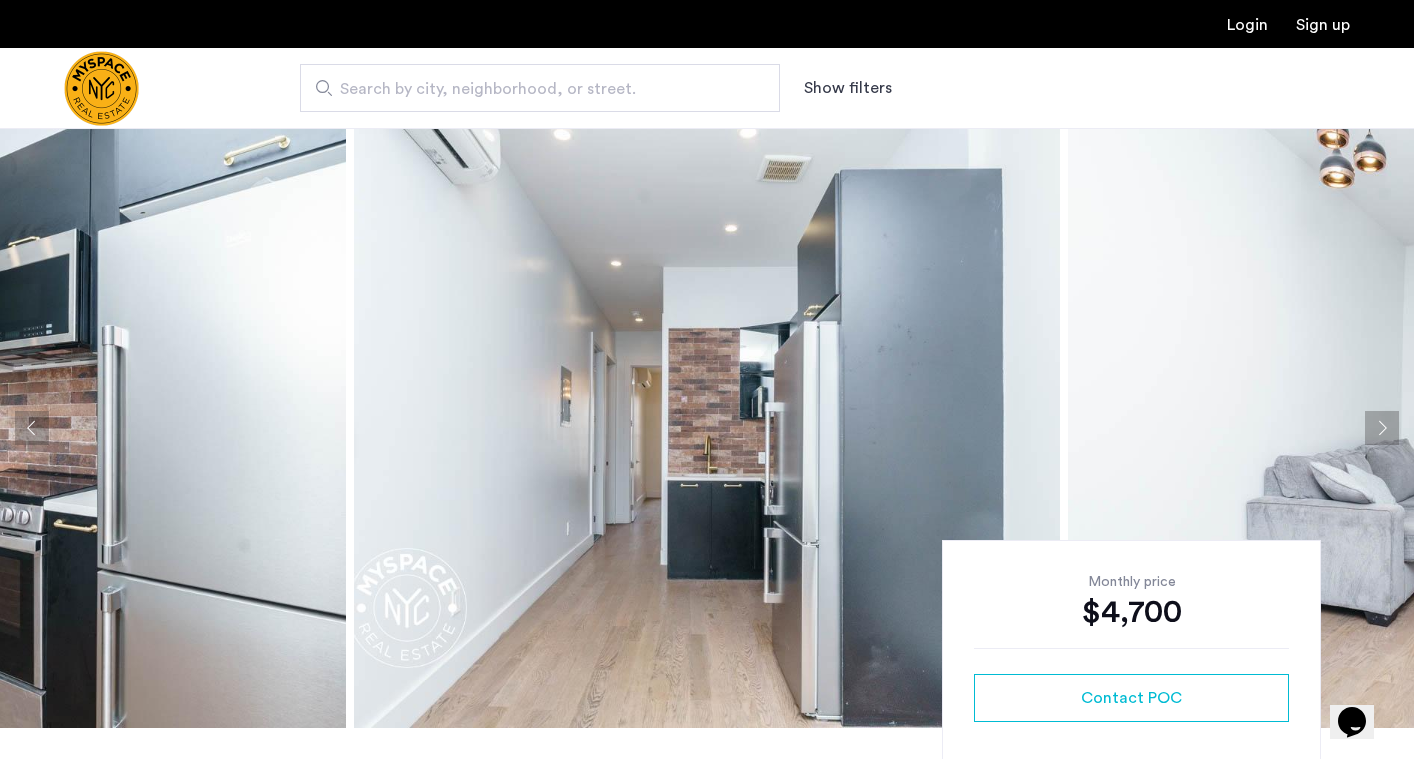 click 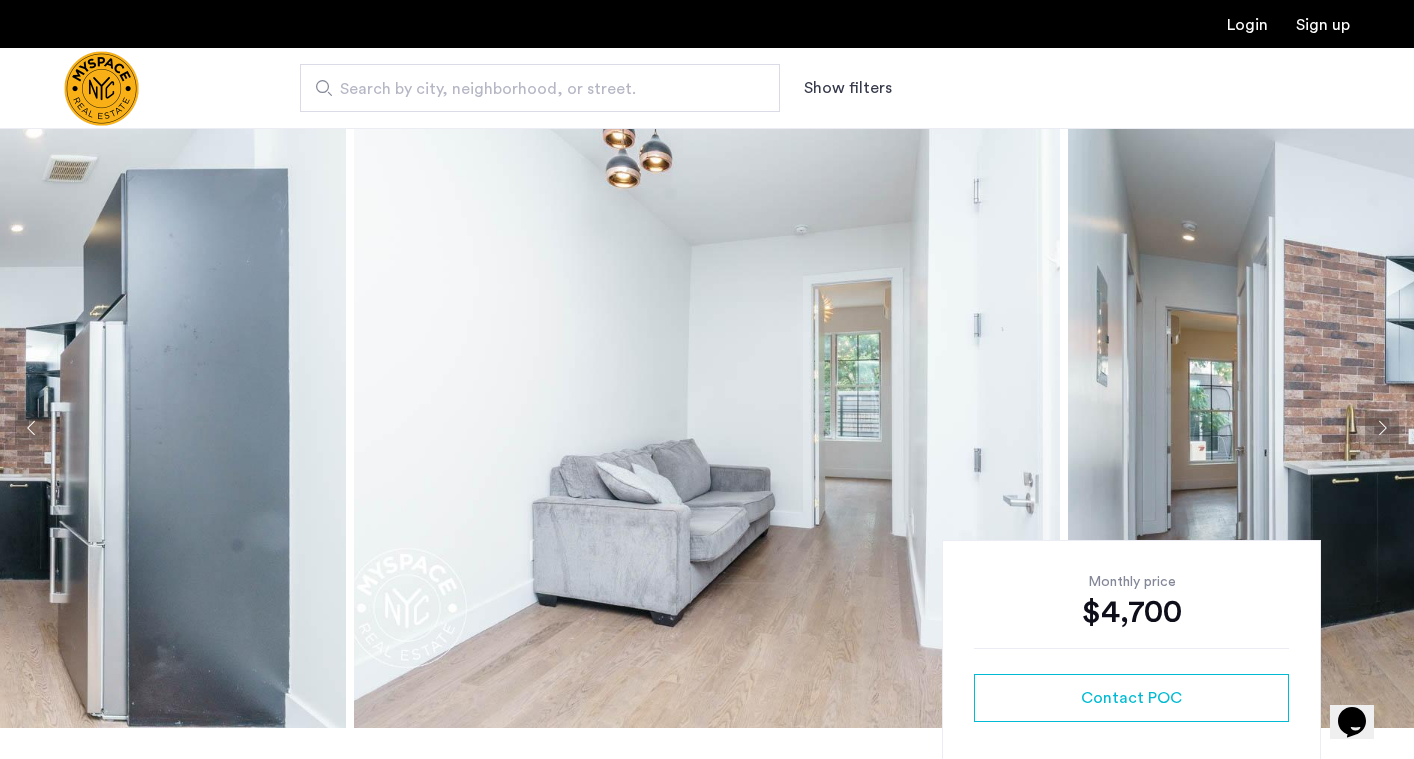 click 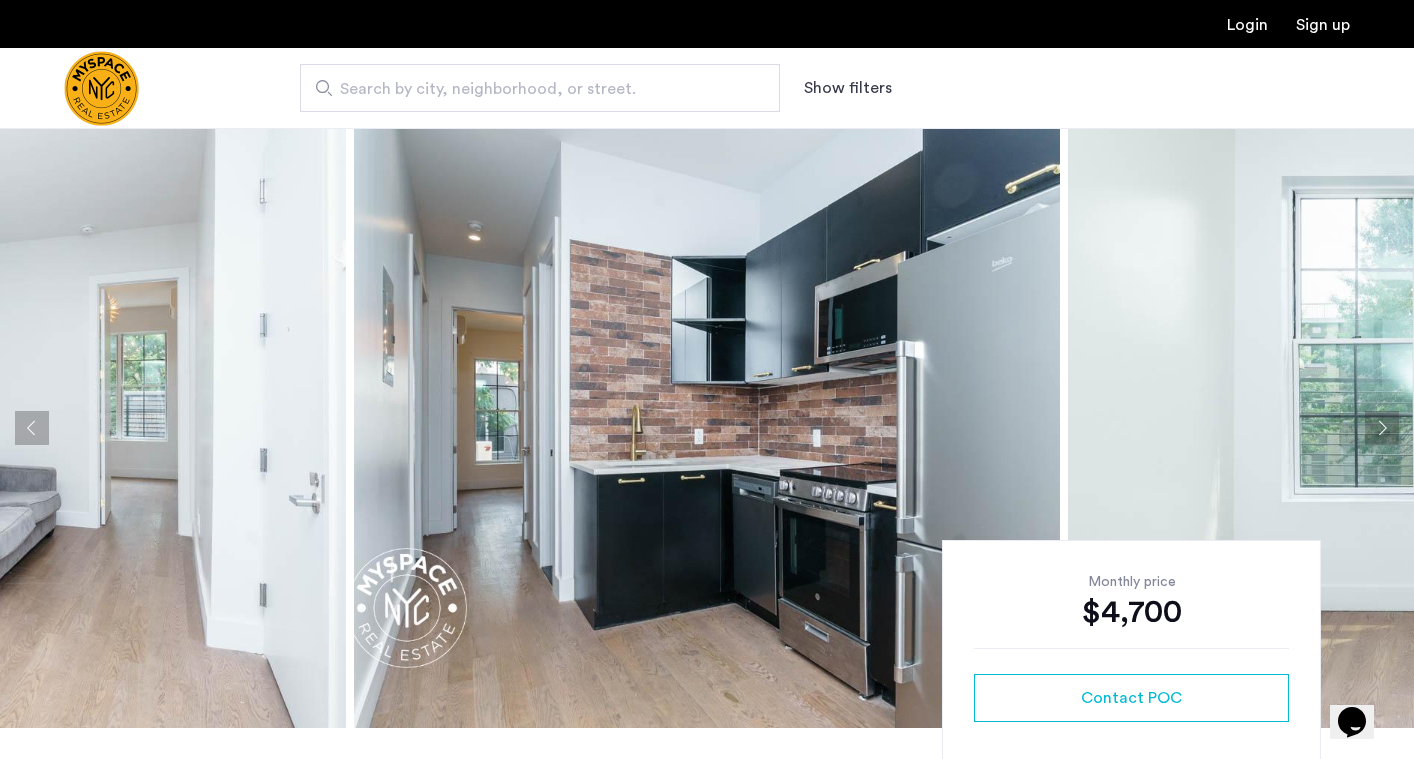 click 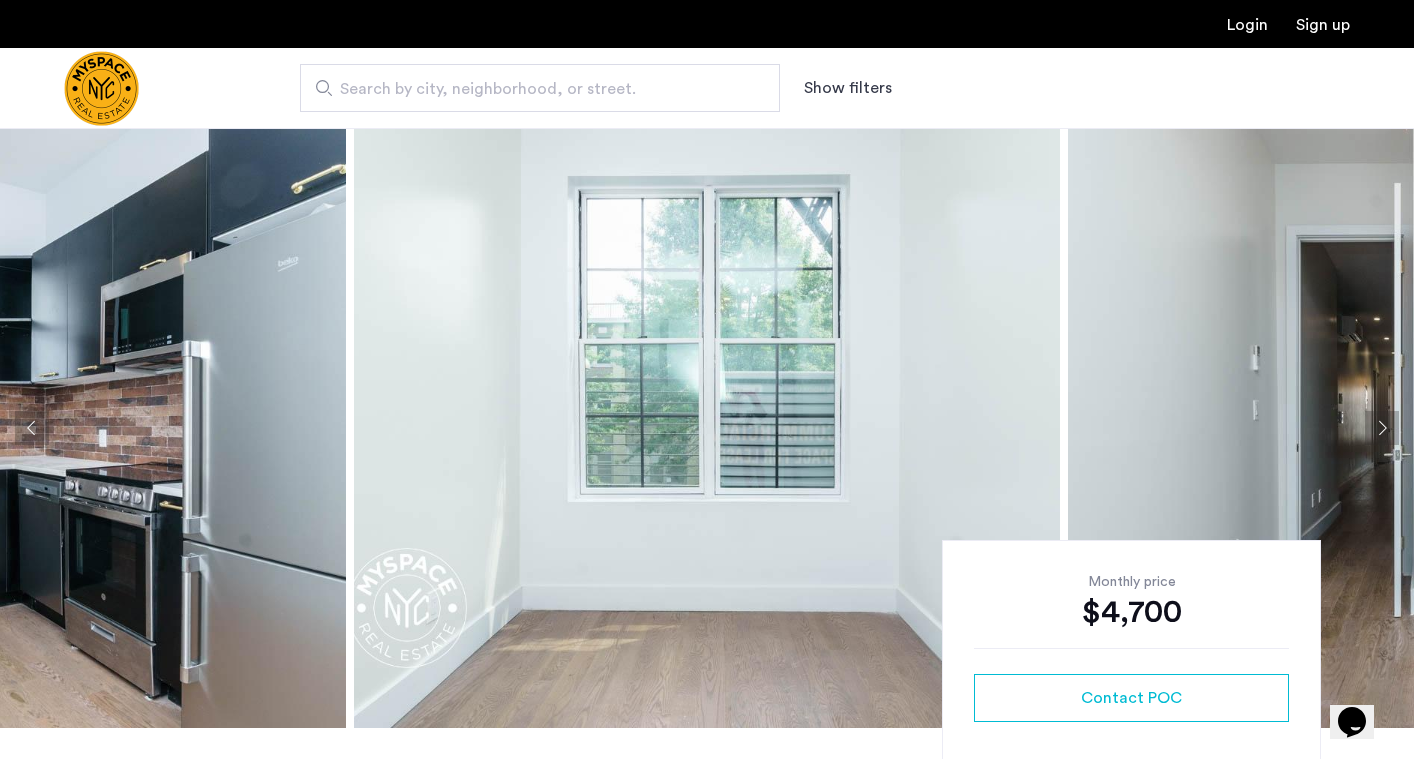 click 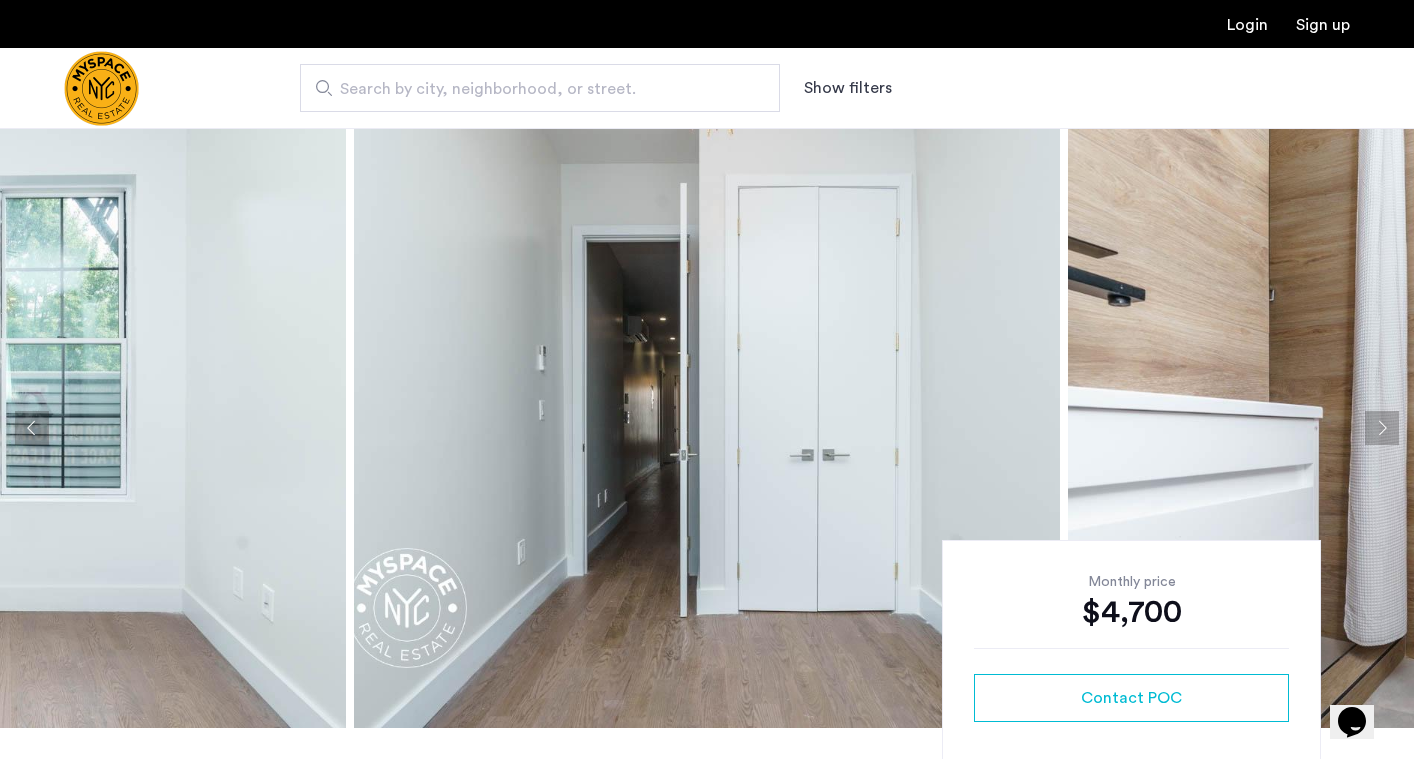 click 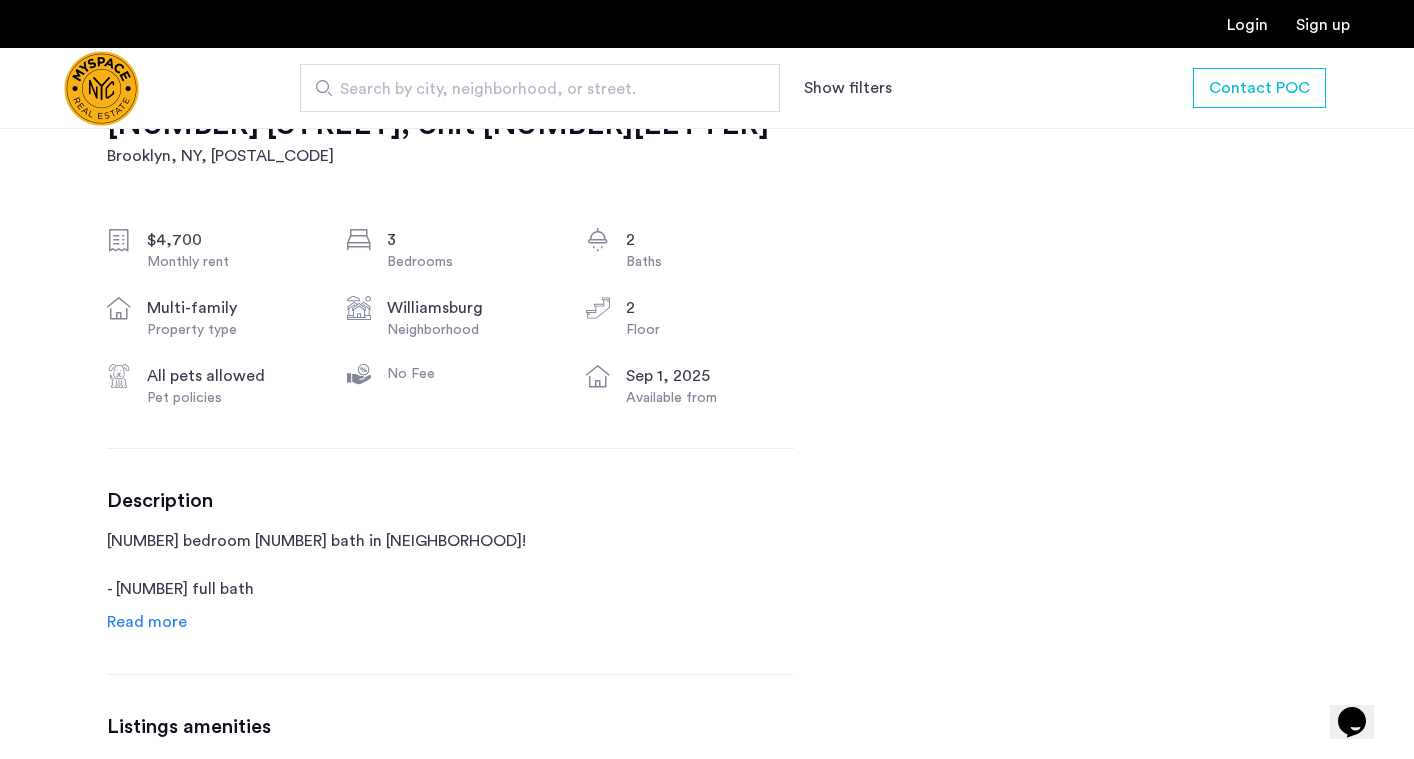 scroll, scrollTop: 687, scrollLeft: 0, axis: vertical 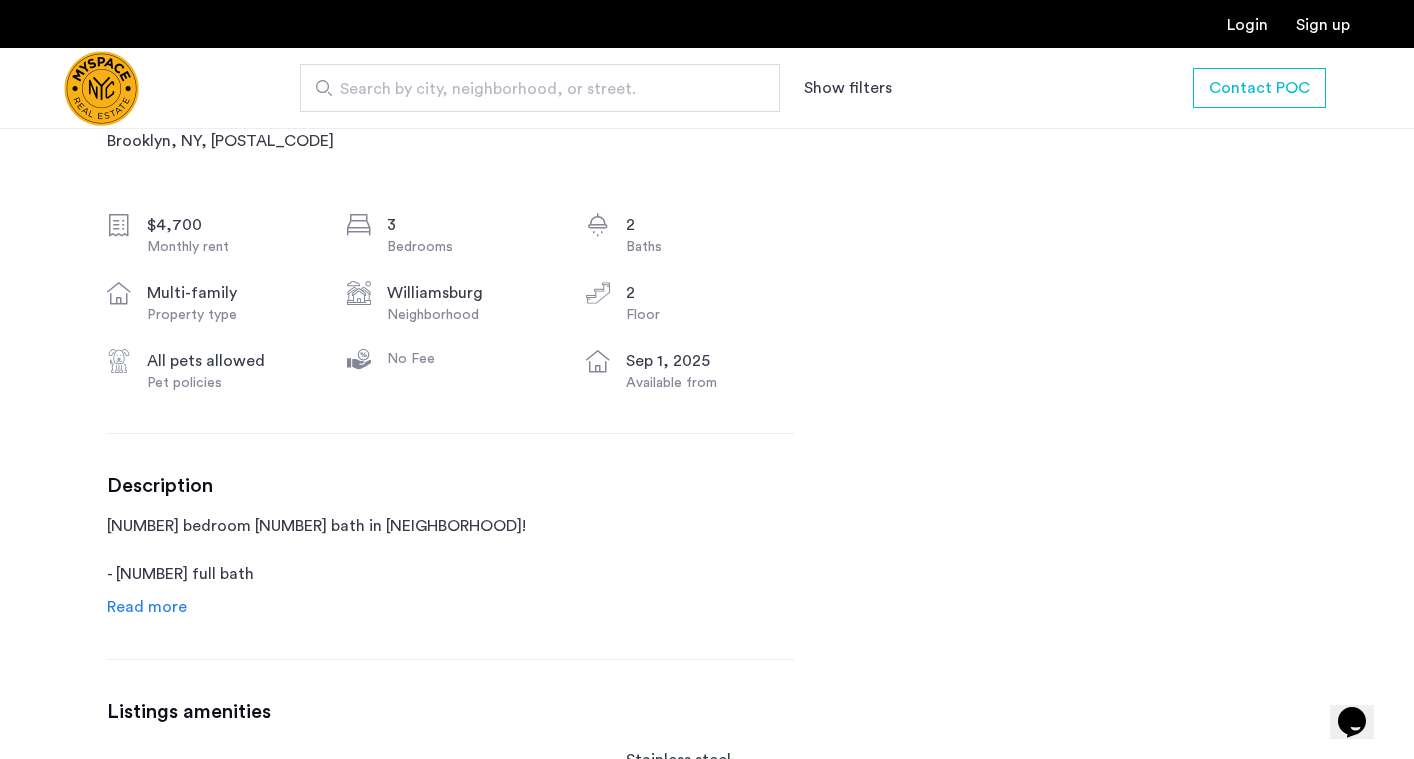 click on "Read more" 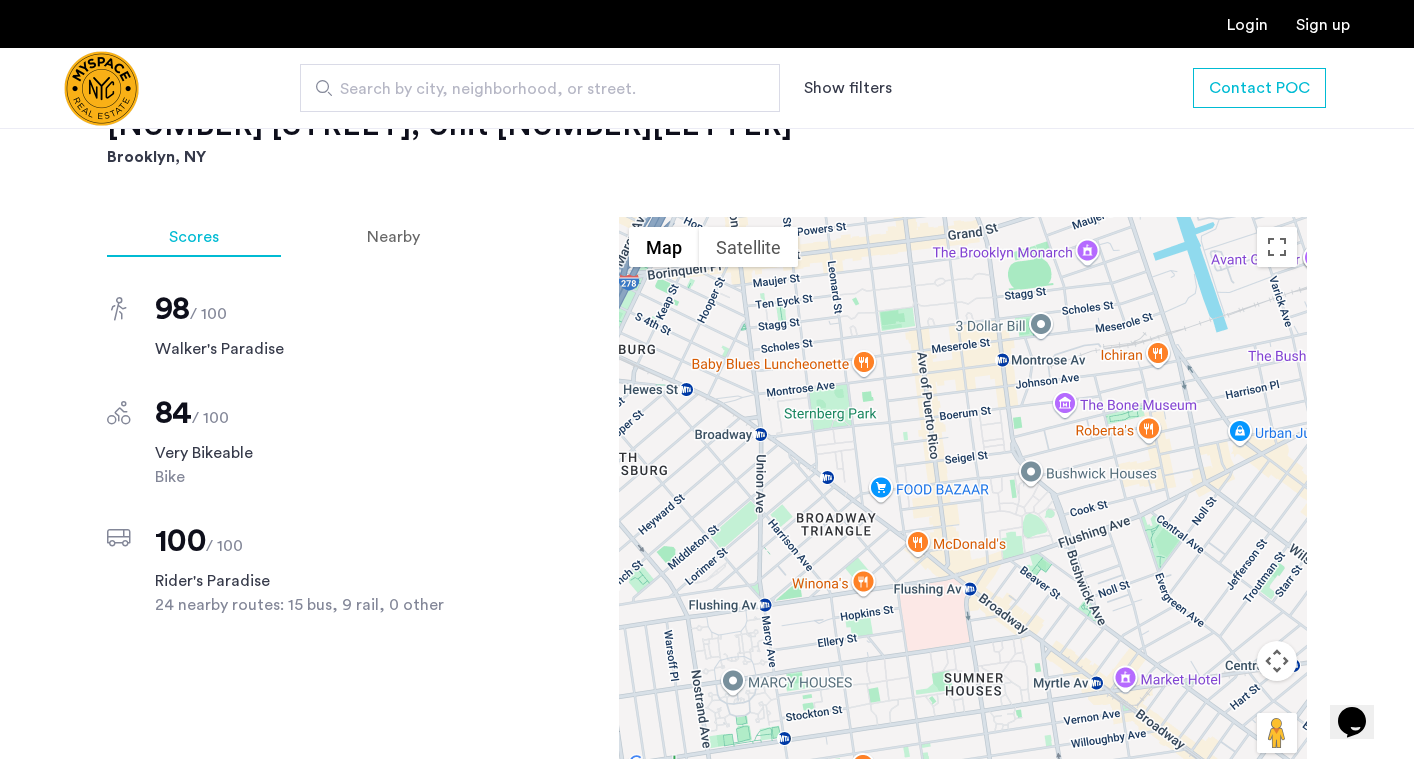 scroll, scrollTop: 1943, scrollLeft: 0, axis: vertical 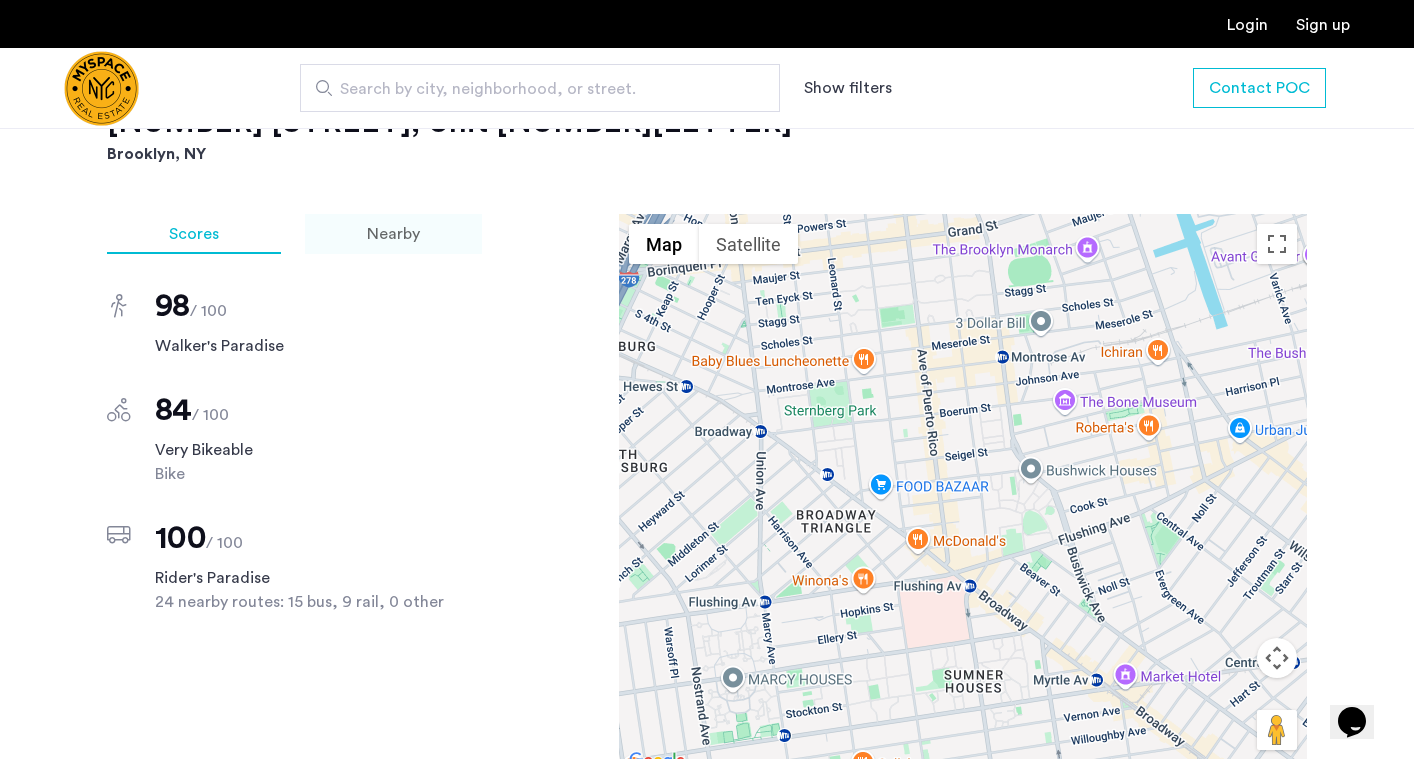 click on "Nearby" at bounding box center (393, 234) 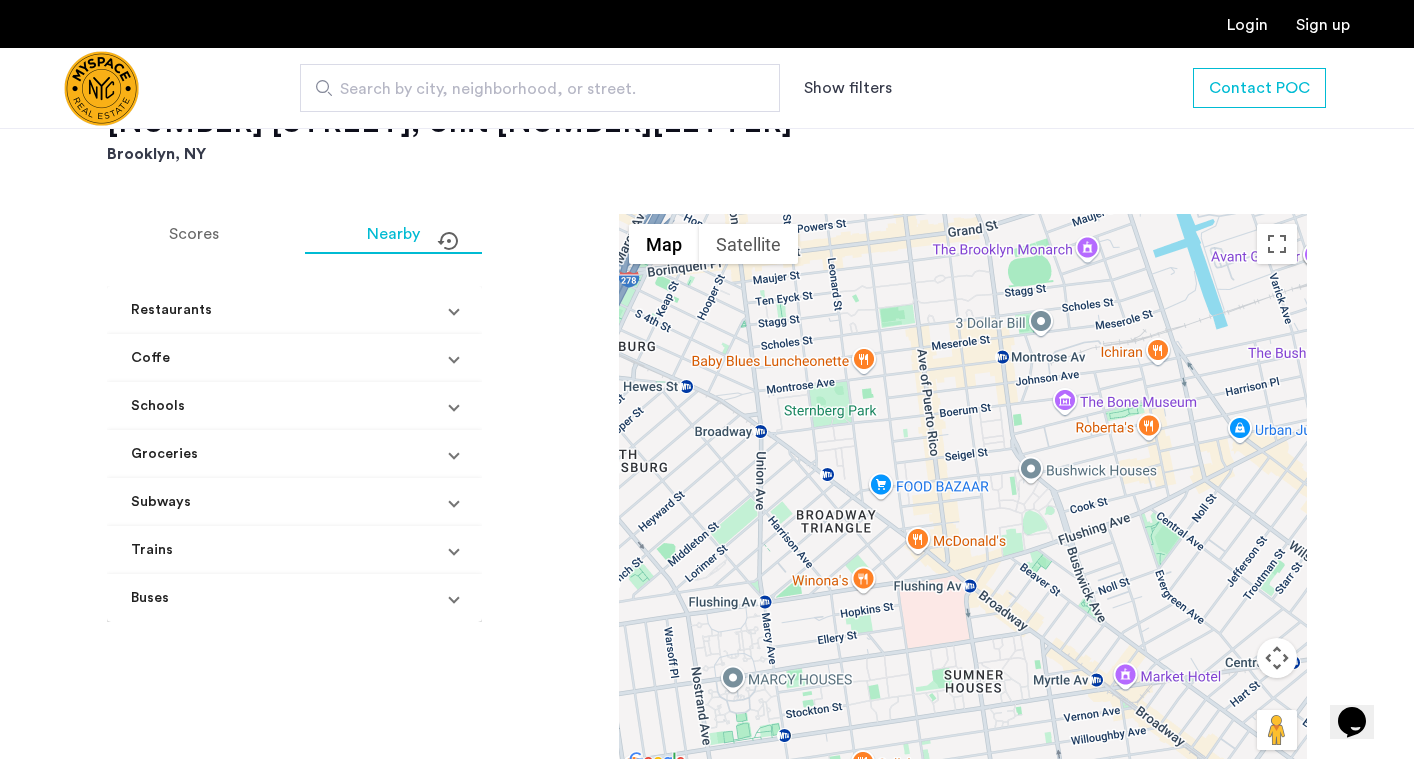 click on "Restaurants" at bounding box center [294, 310] 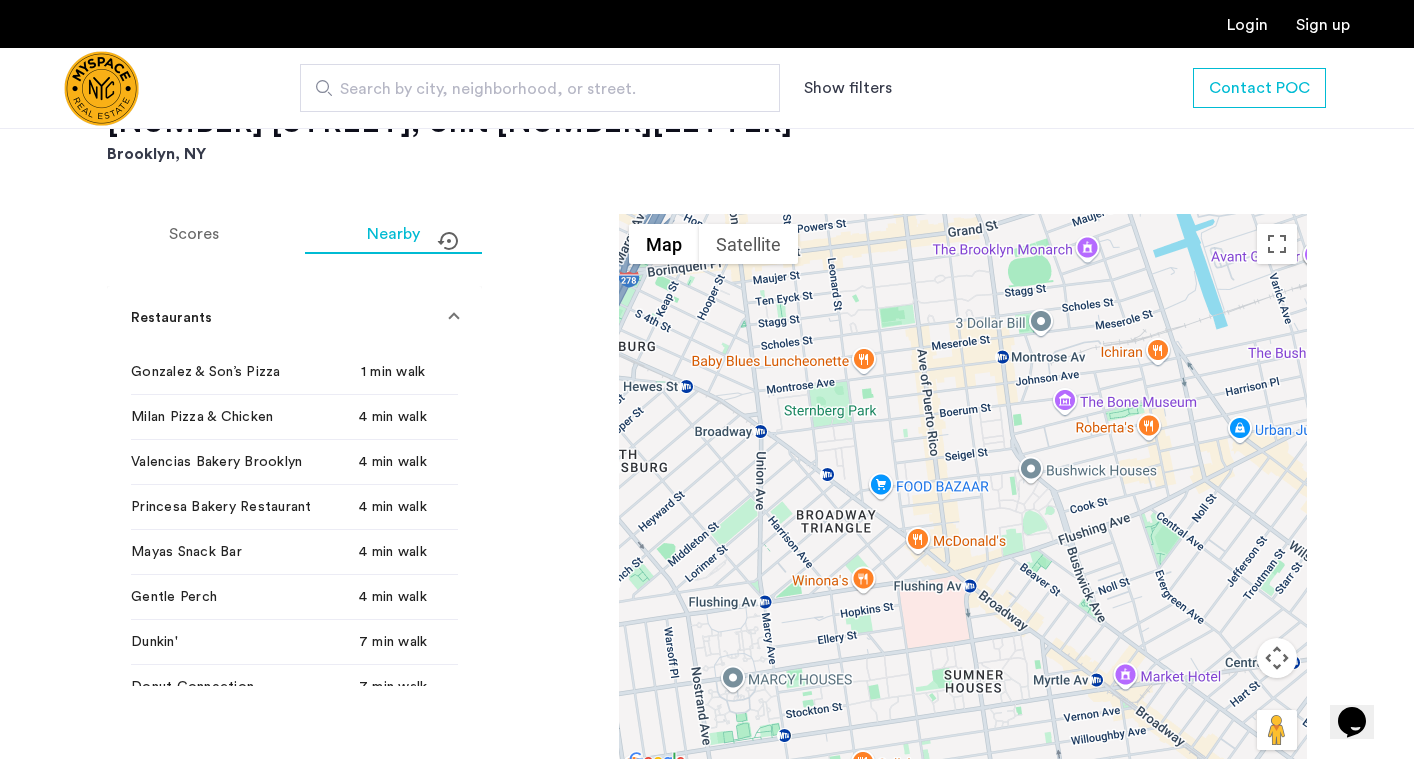 click at bounding box center (454, 318) 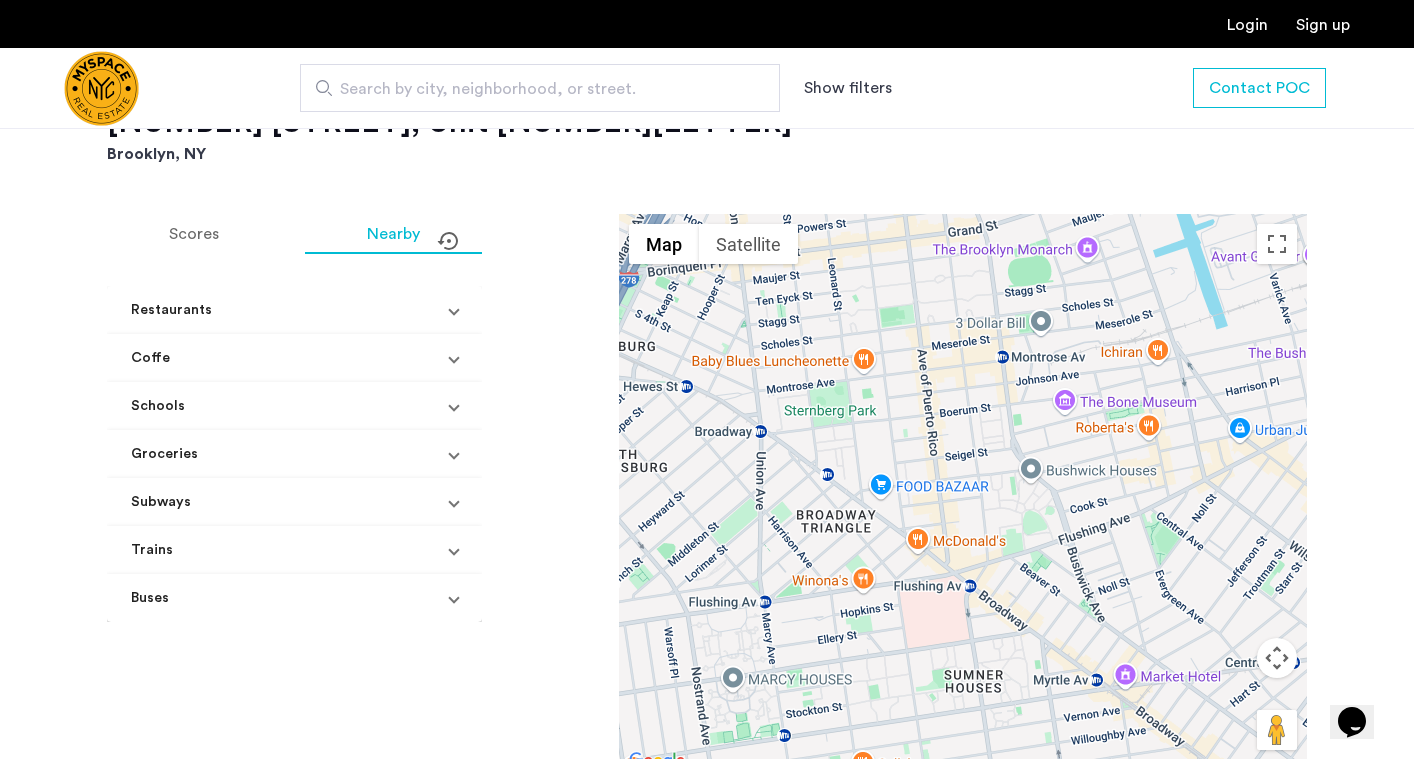 click on "Coffe" at bounding box center (290, 358) 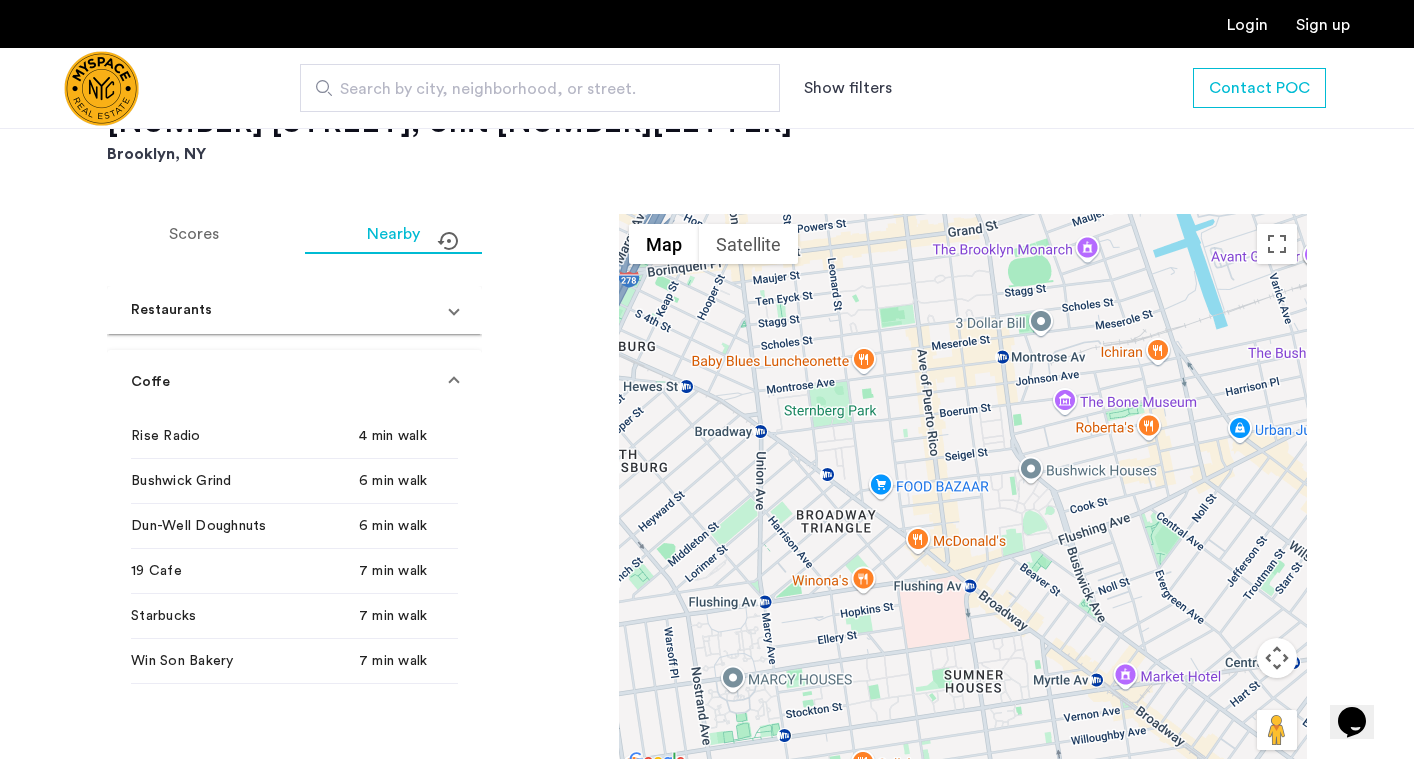 click on "Coffe" at bounding box center (294, 382) 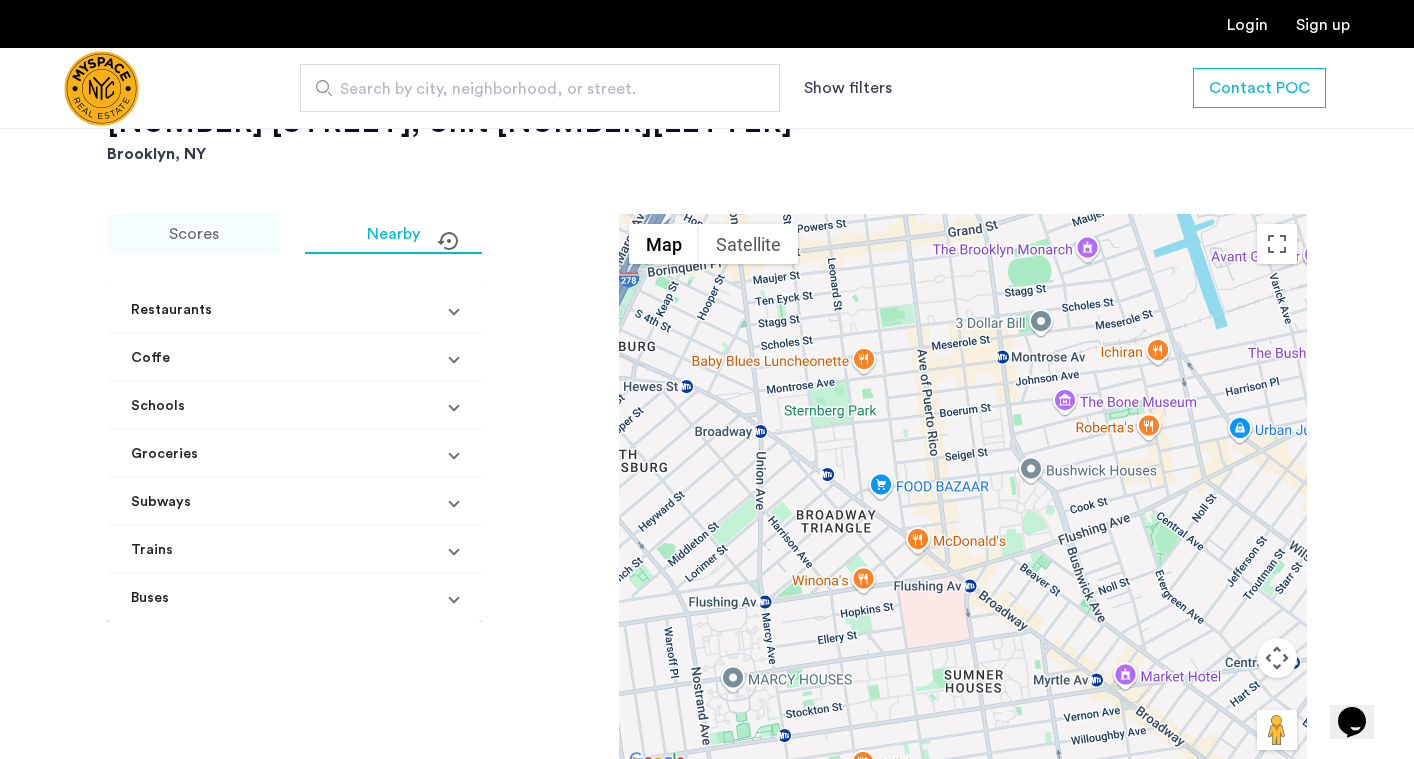 click on "Scores" at bounding box center (194, 234) 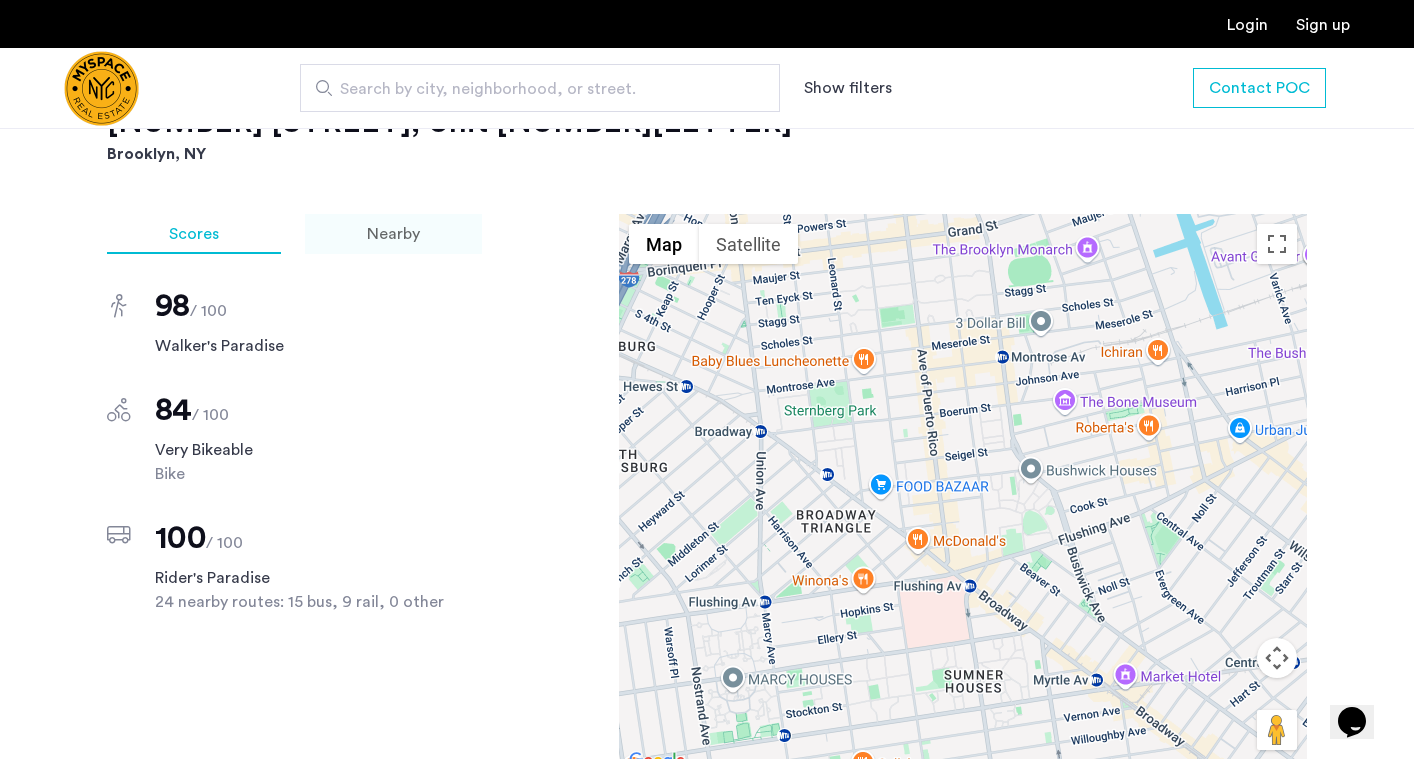 click on "Nearby" at bounding box center (393, 234) 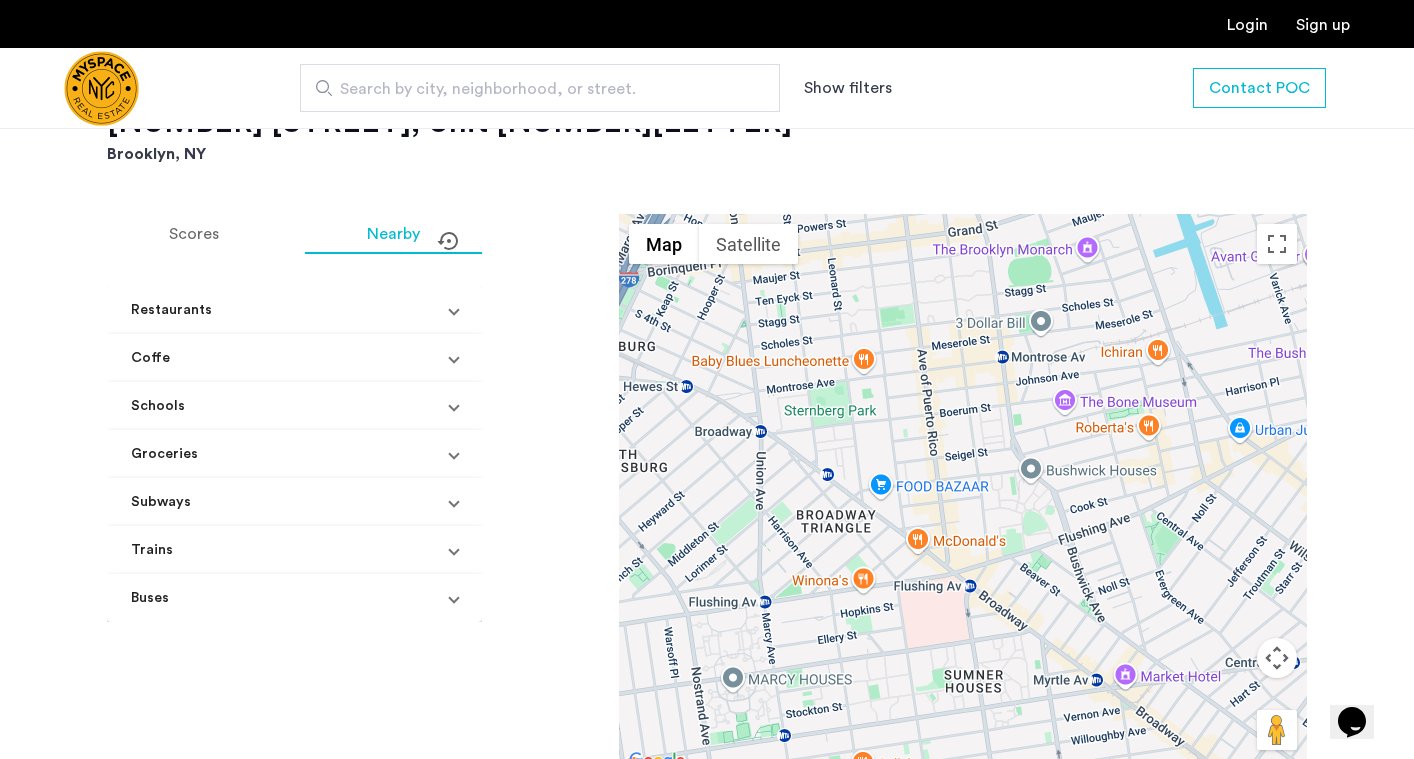 click at bounding box center (454, 550) 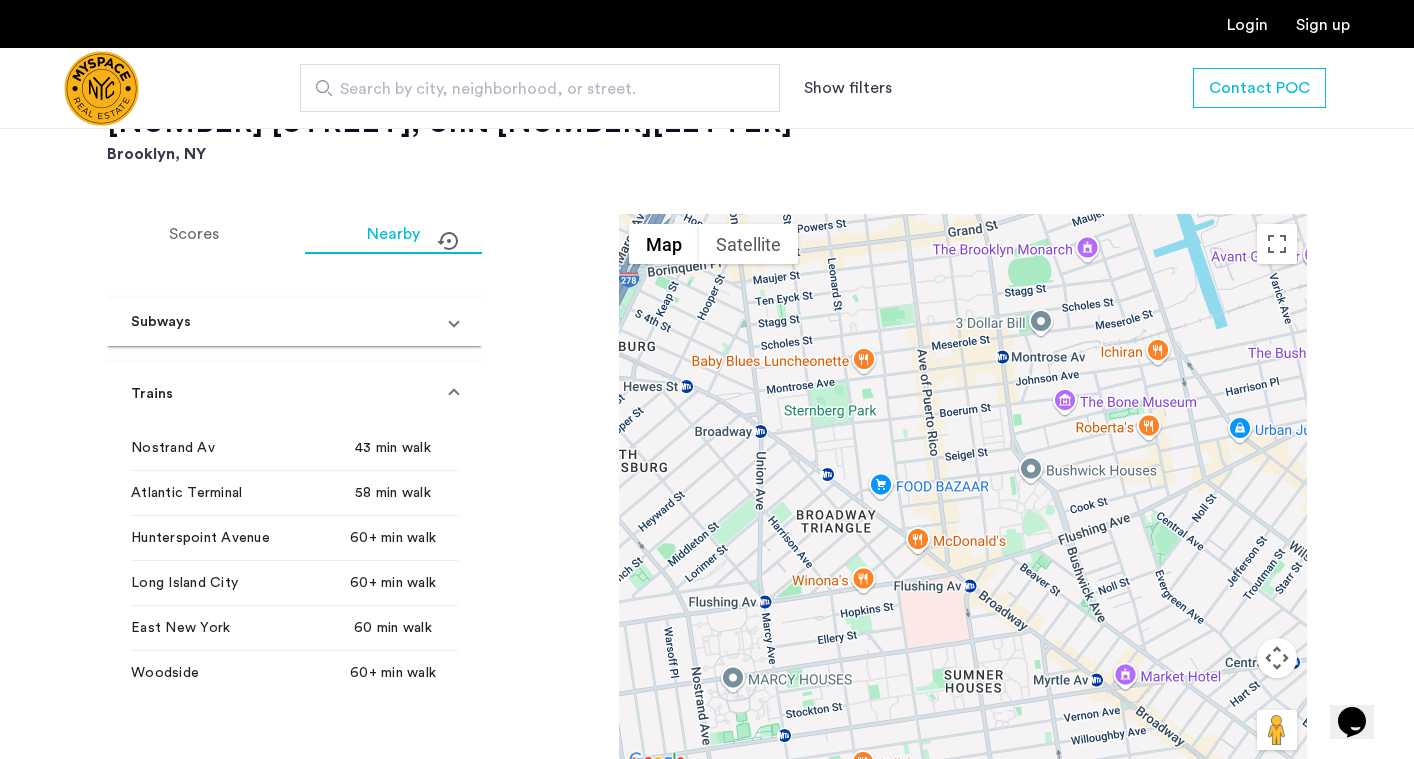 scroll, scrollTop: 178, scrollLeft: 0, axis: vertical 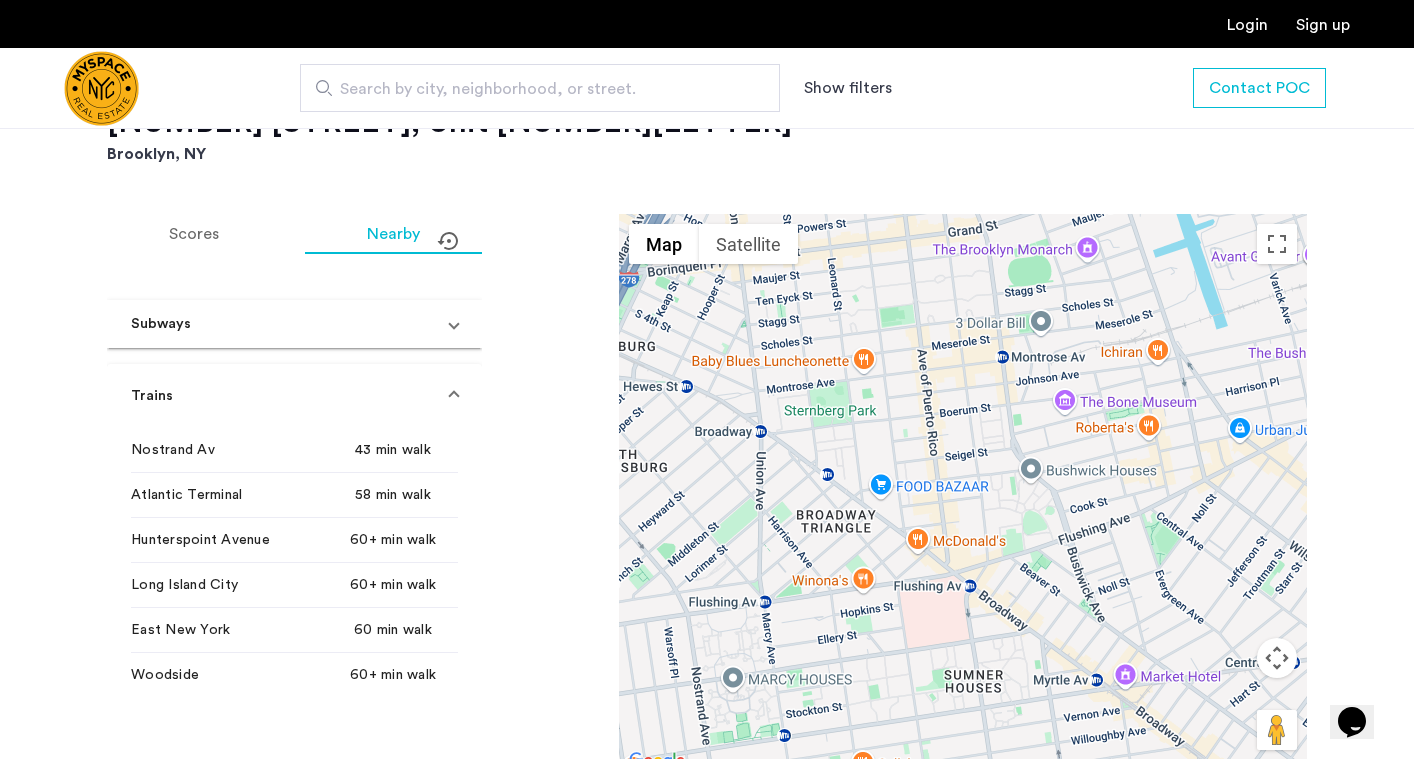 click at bounding box center [454, 396] 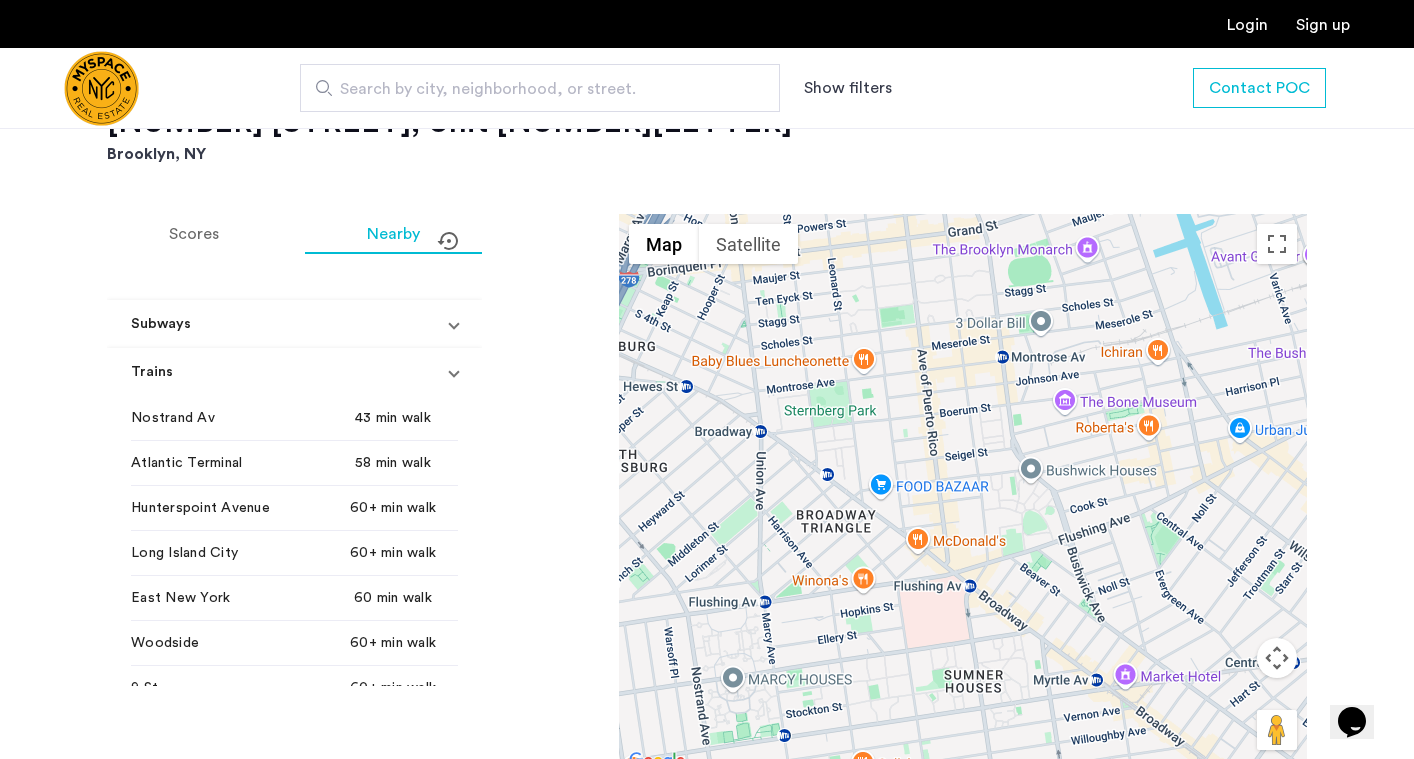 scroll, scrollTop: 0, scrollLeft: 0, axis: both 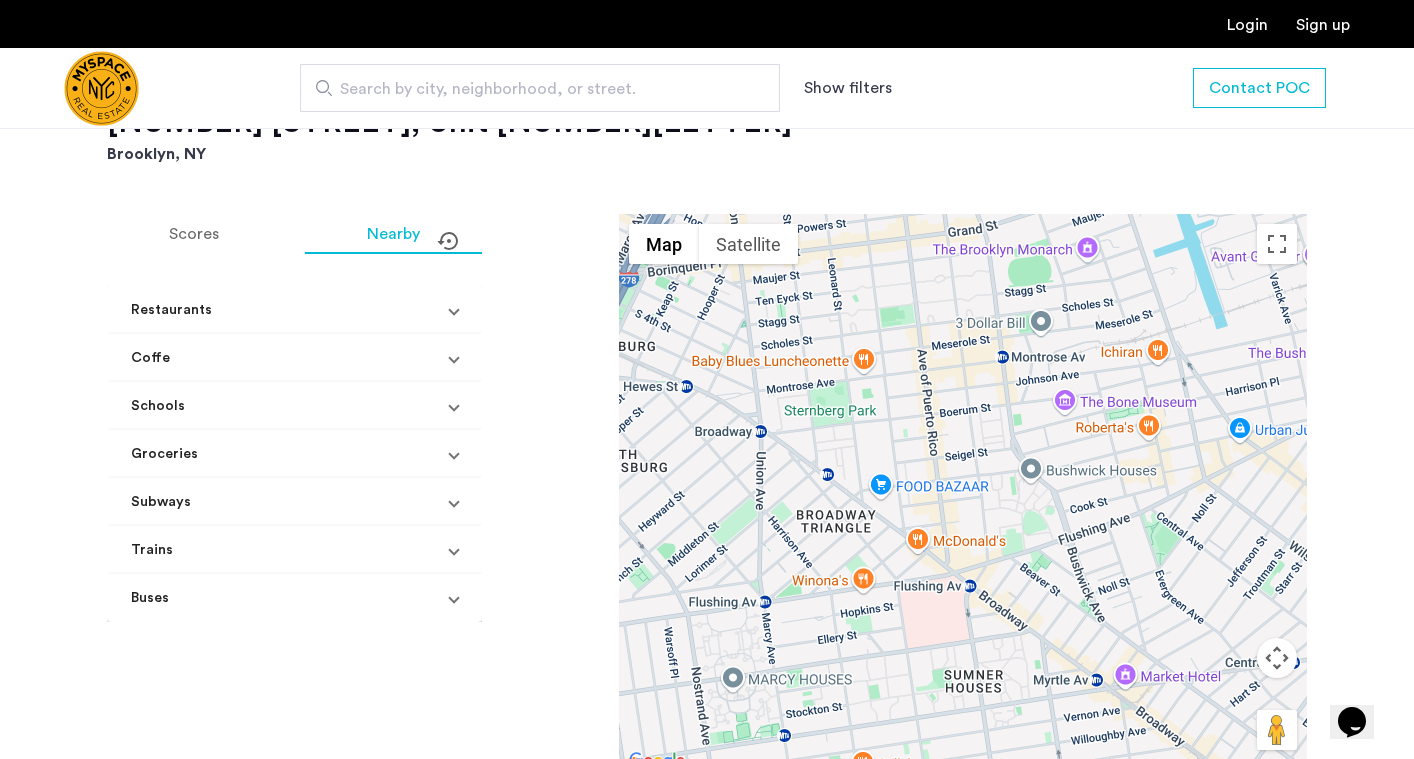 click on "Restaurants" at bounding box center [294, 310] 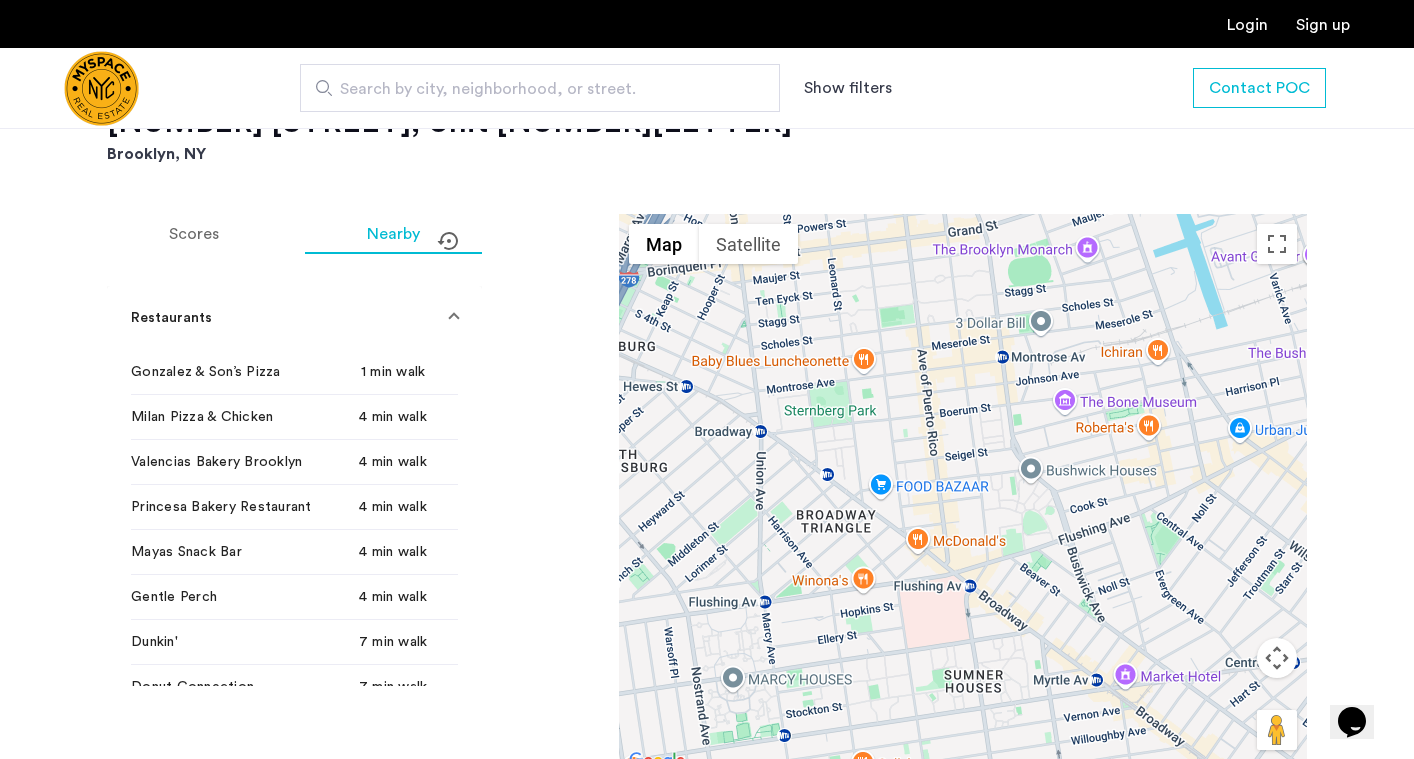 click at bounding box center (454, 318) 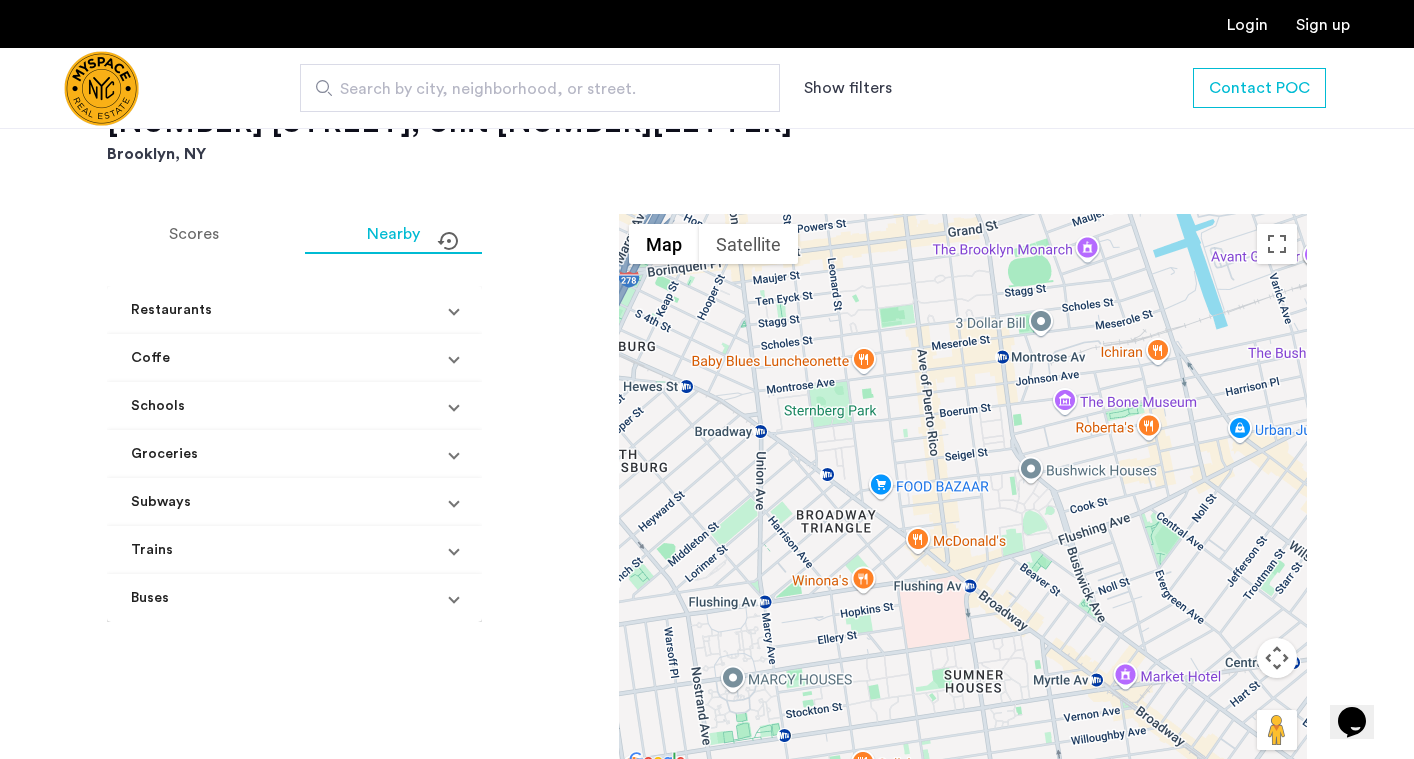 click on "Subways" at bounding box center [294, 502] 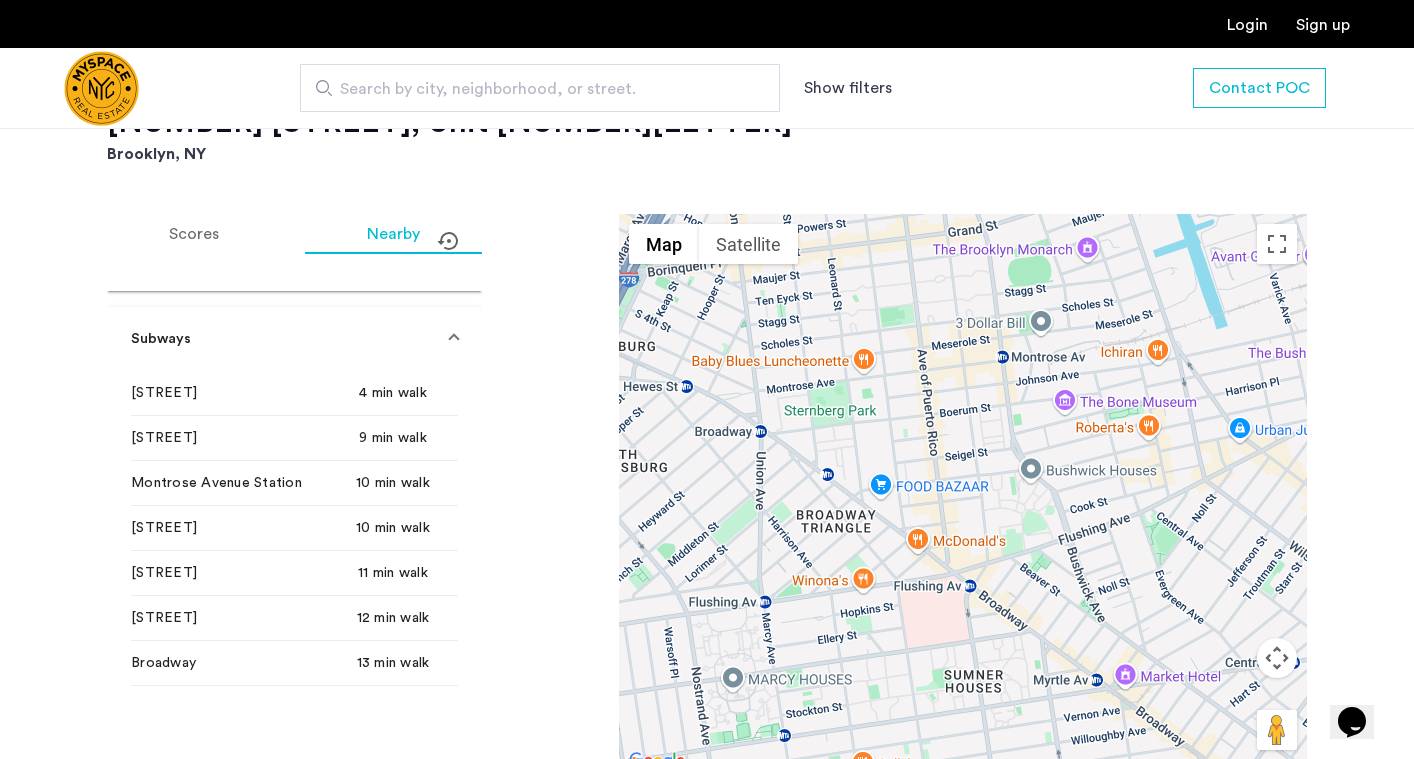scroll, scrollTop: 188, scrollLeft: 0, axis: vertical 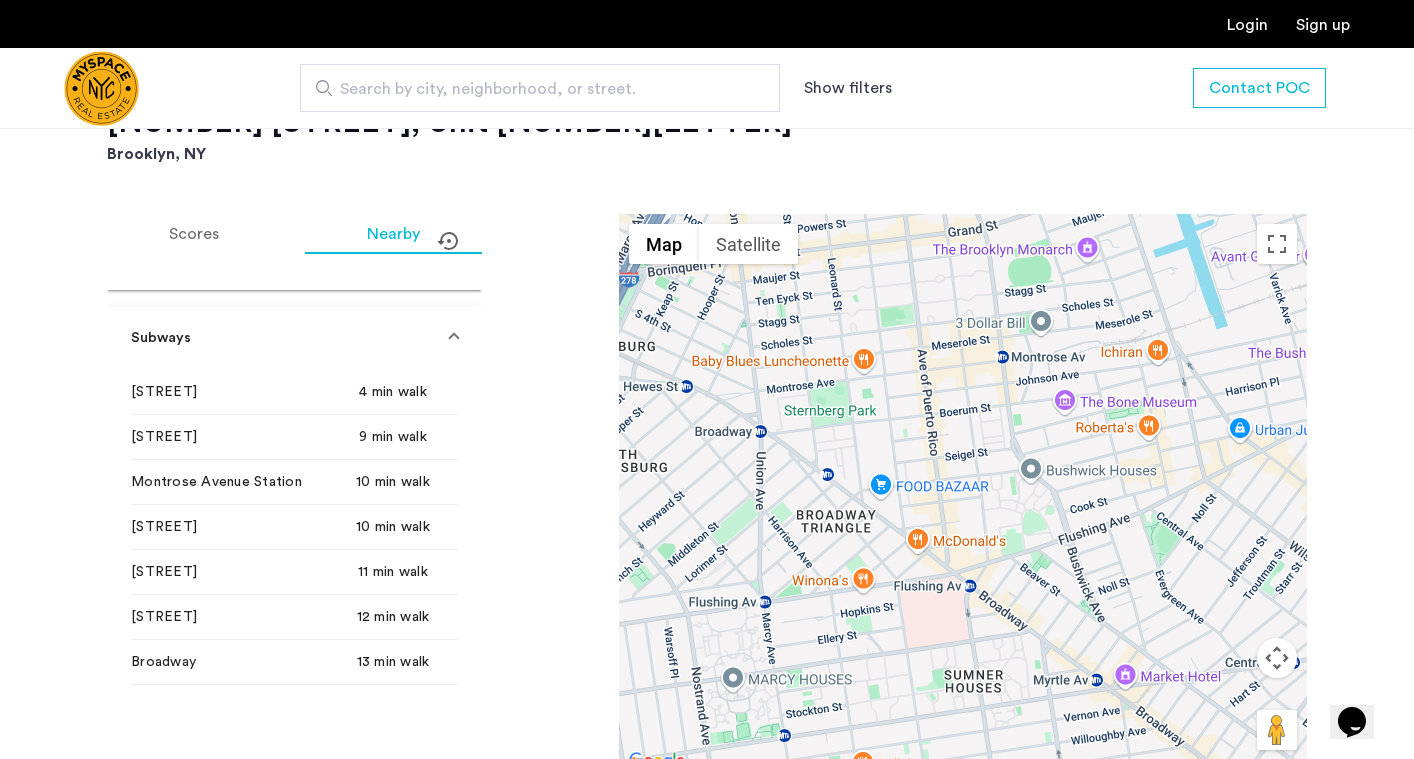 click on "Subways" at bounding box center [294, 338] 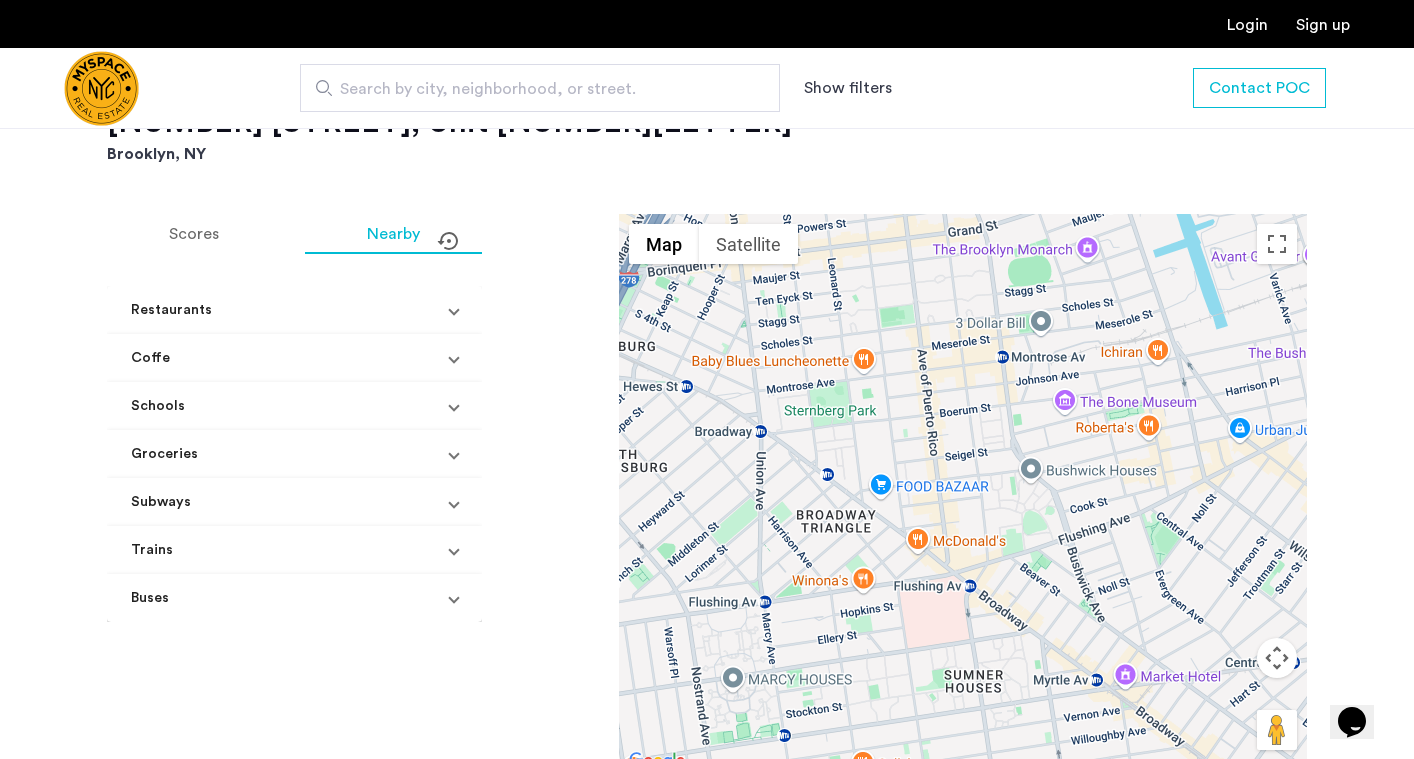 scroll, scrollTop: 0, scrollLeft: 0, axis: both 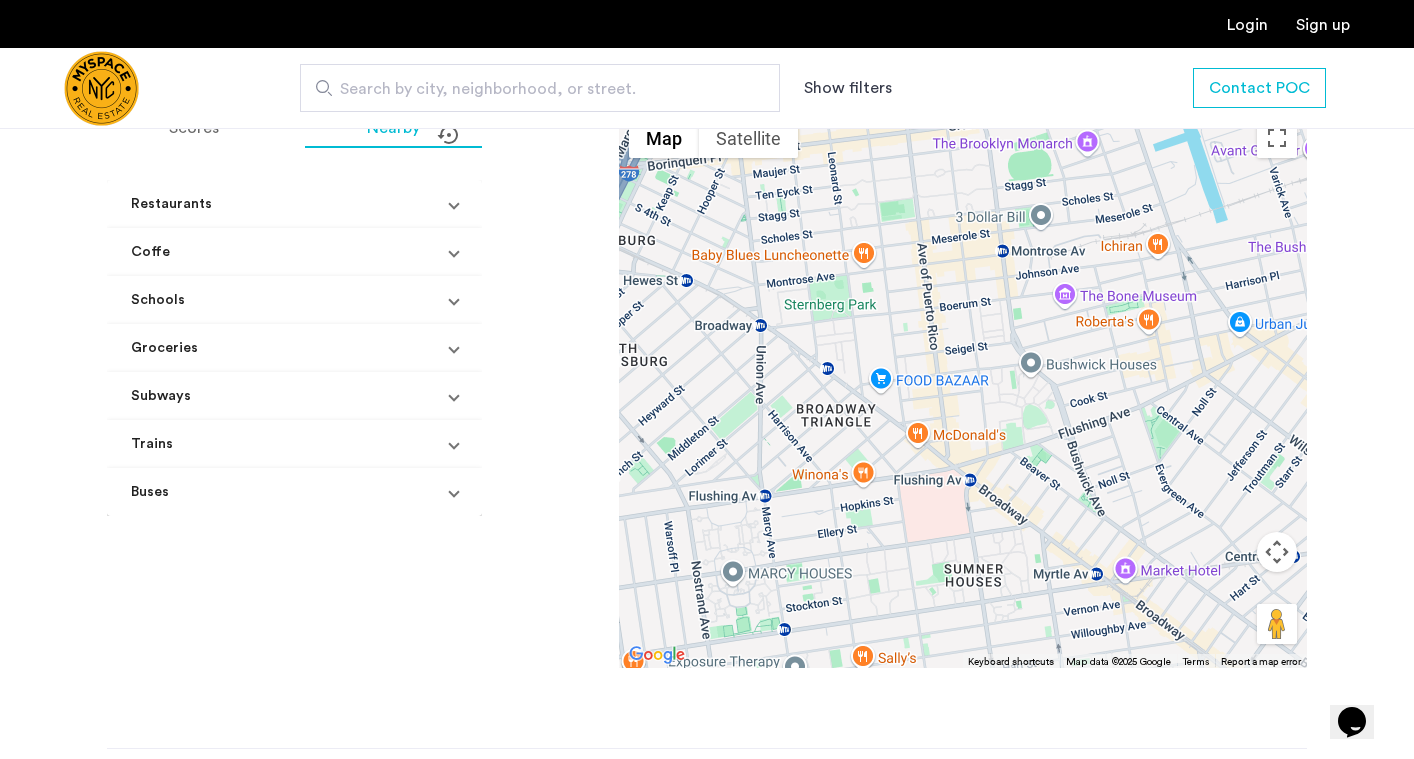 click on "Buses" at bounding box center (294, 492) 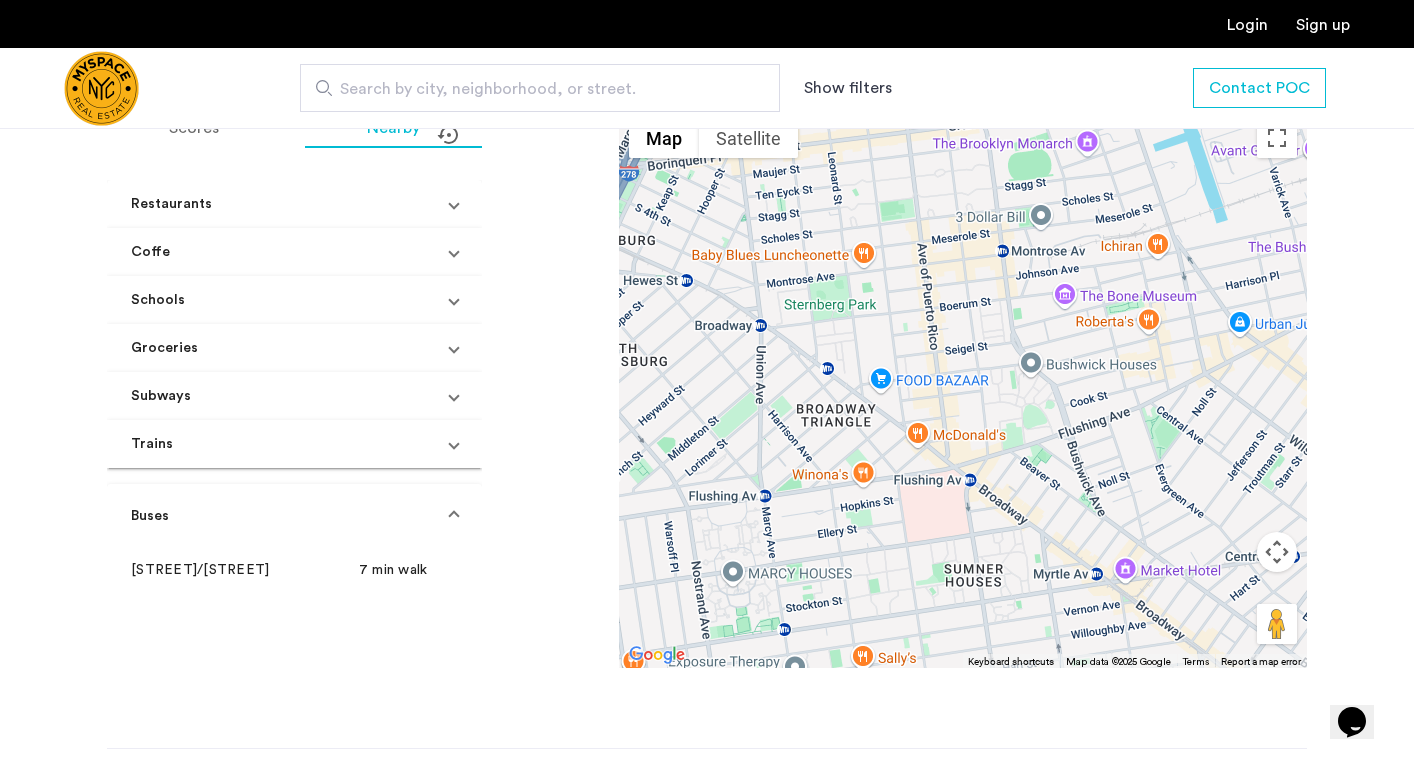 click on "Buses" at bounding box center [294, 516] 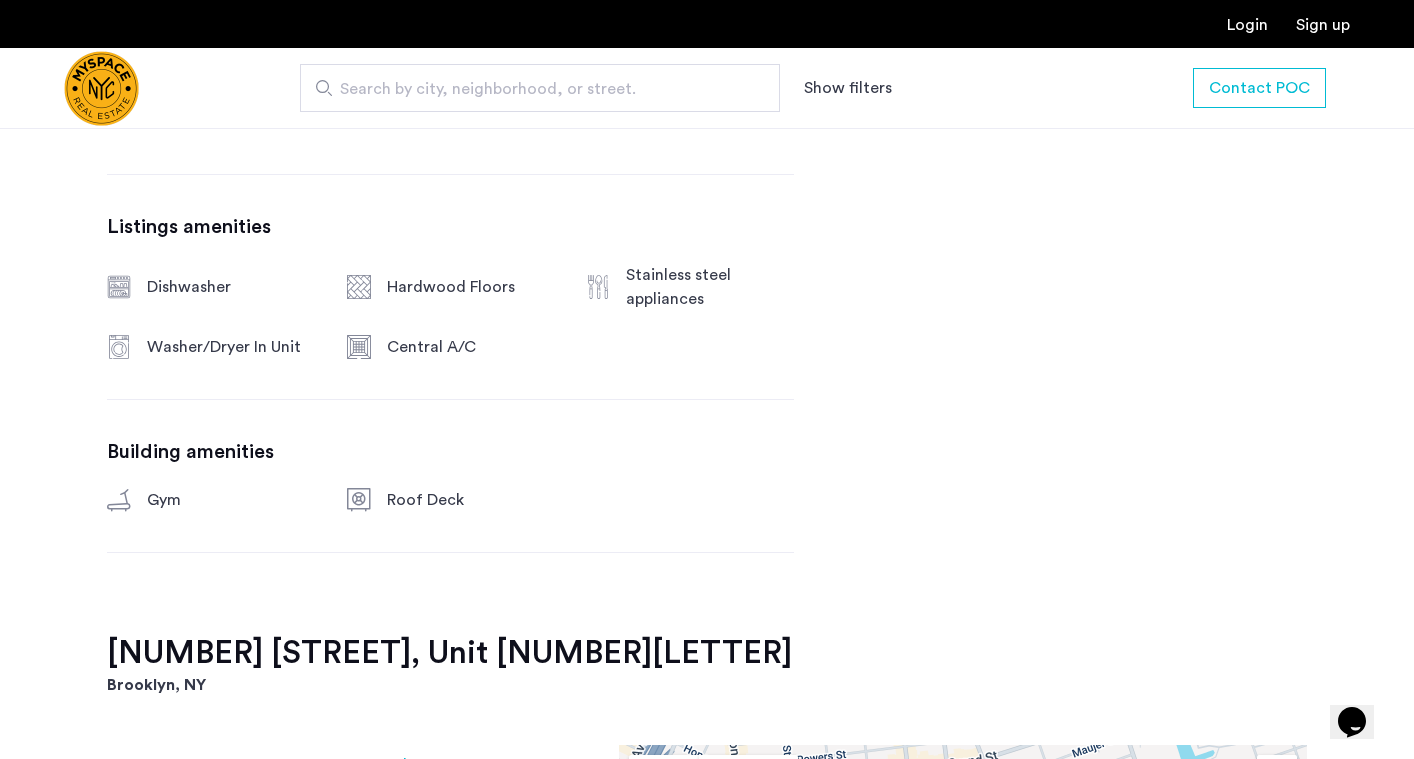 scroll, scrollTop: 1431, scrollLeft: 0, axis: vertical 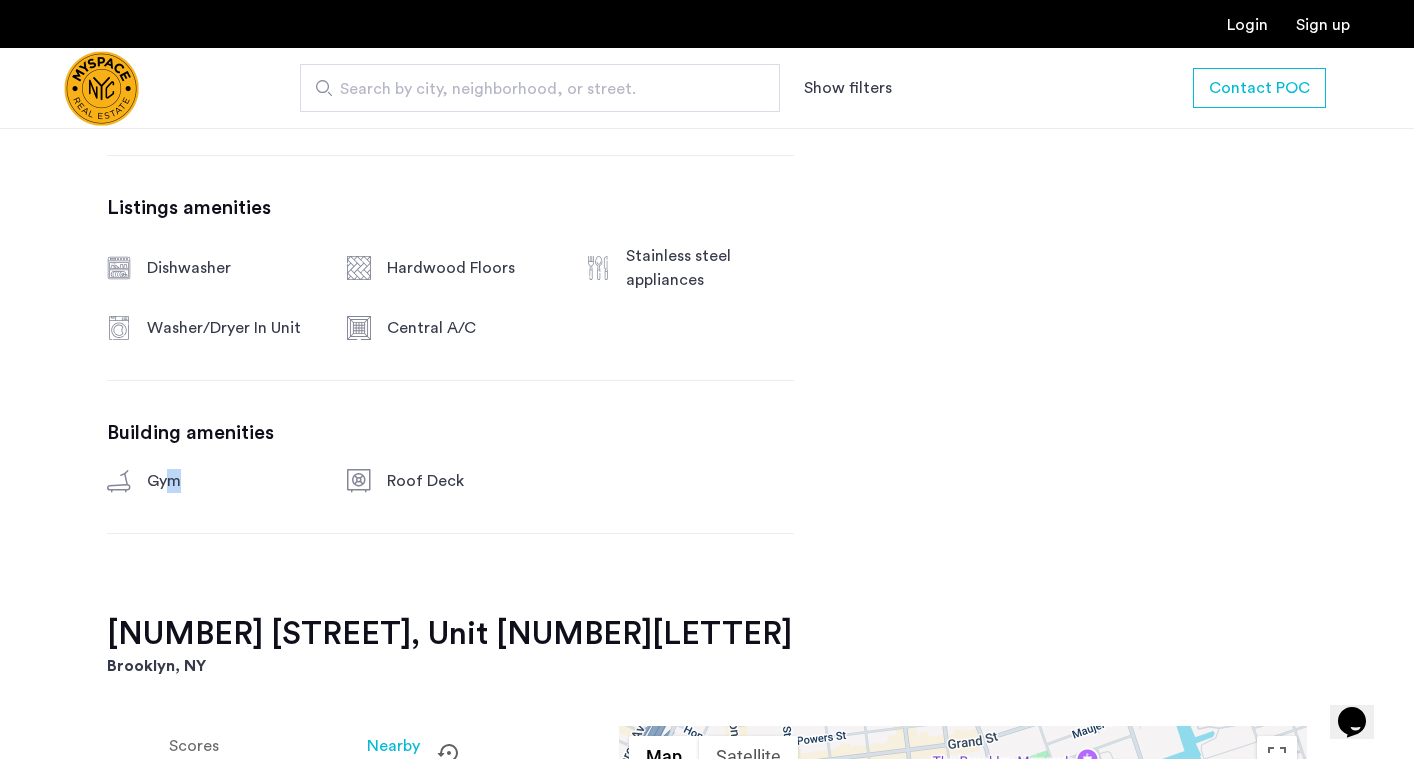 click on "Gym" 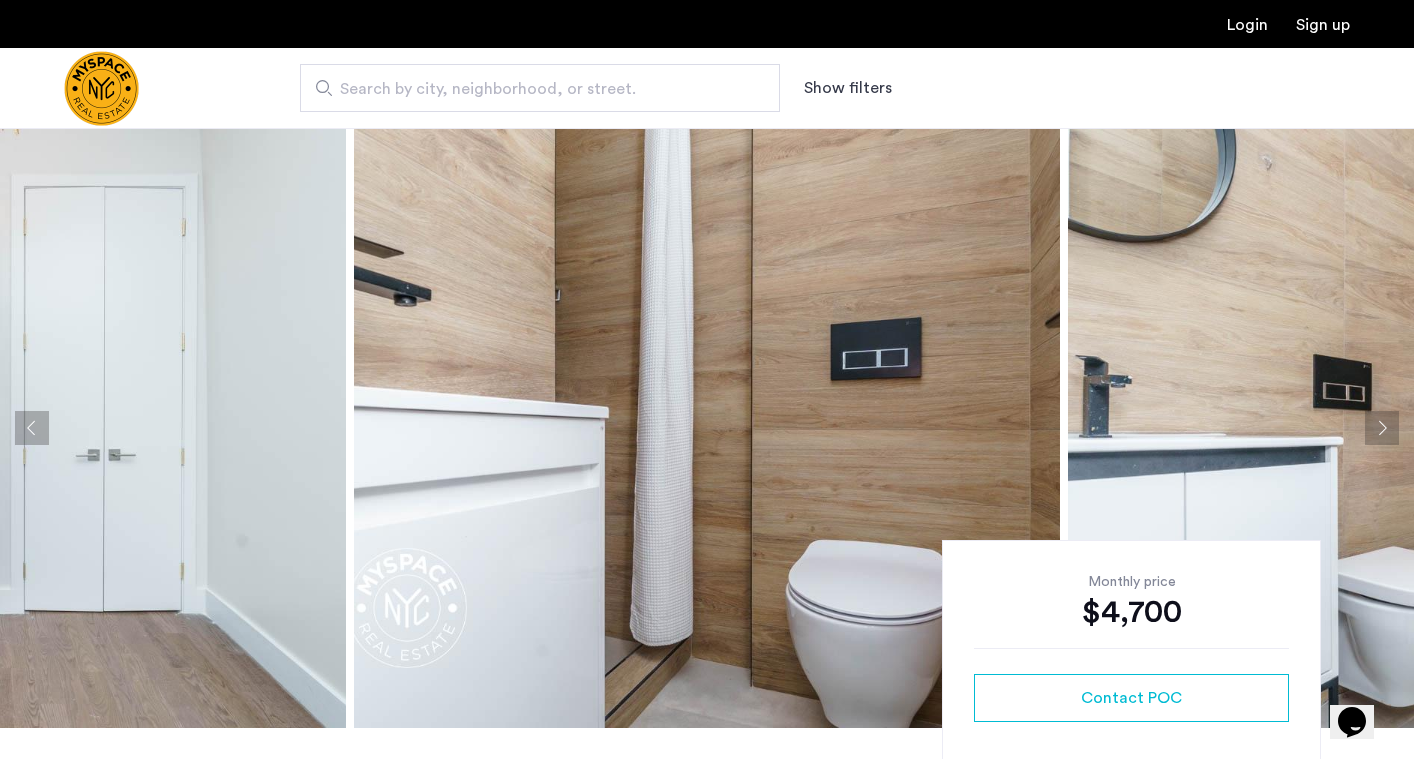 scroll, scrollTop: 0, scrollLeft: 0, axis: both 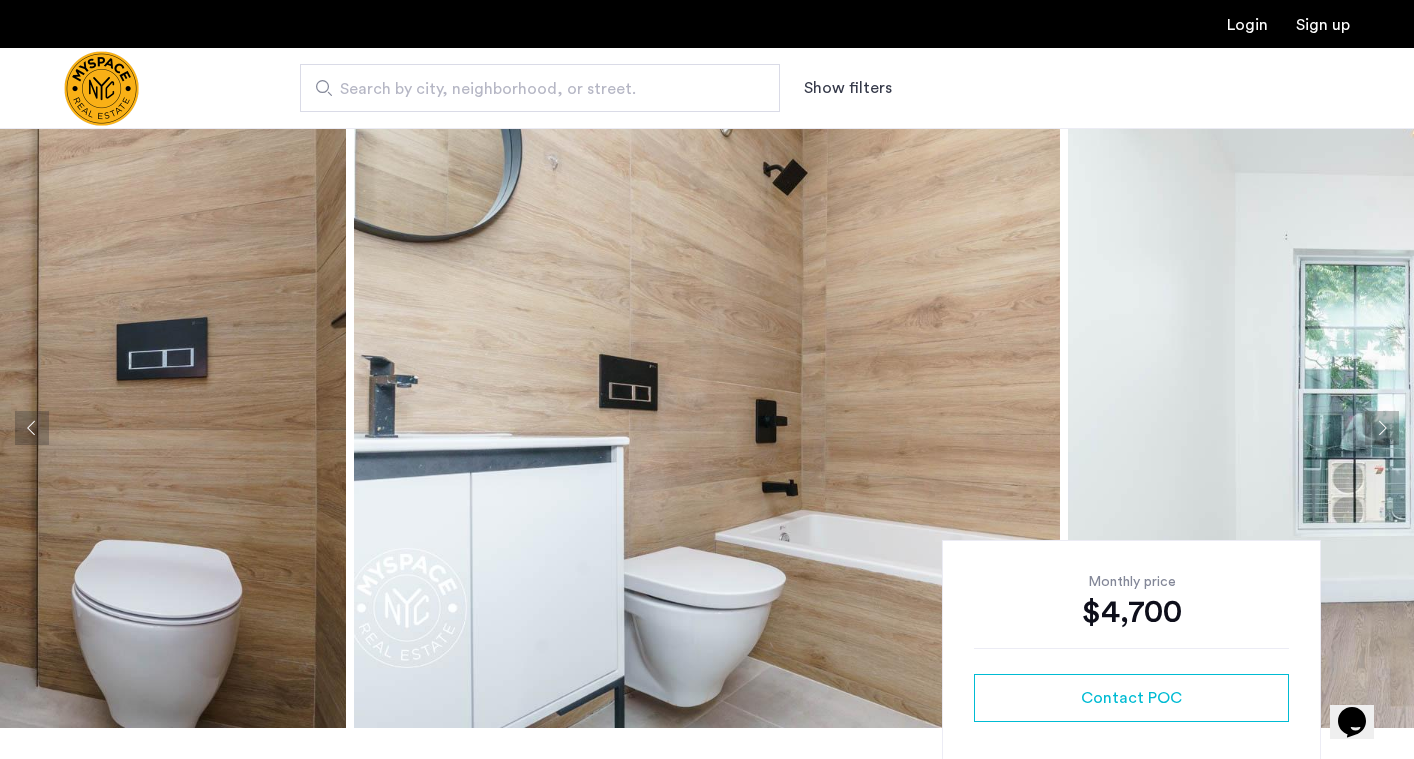 click 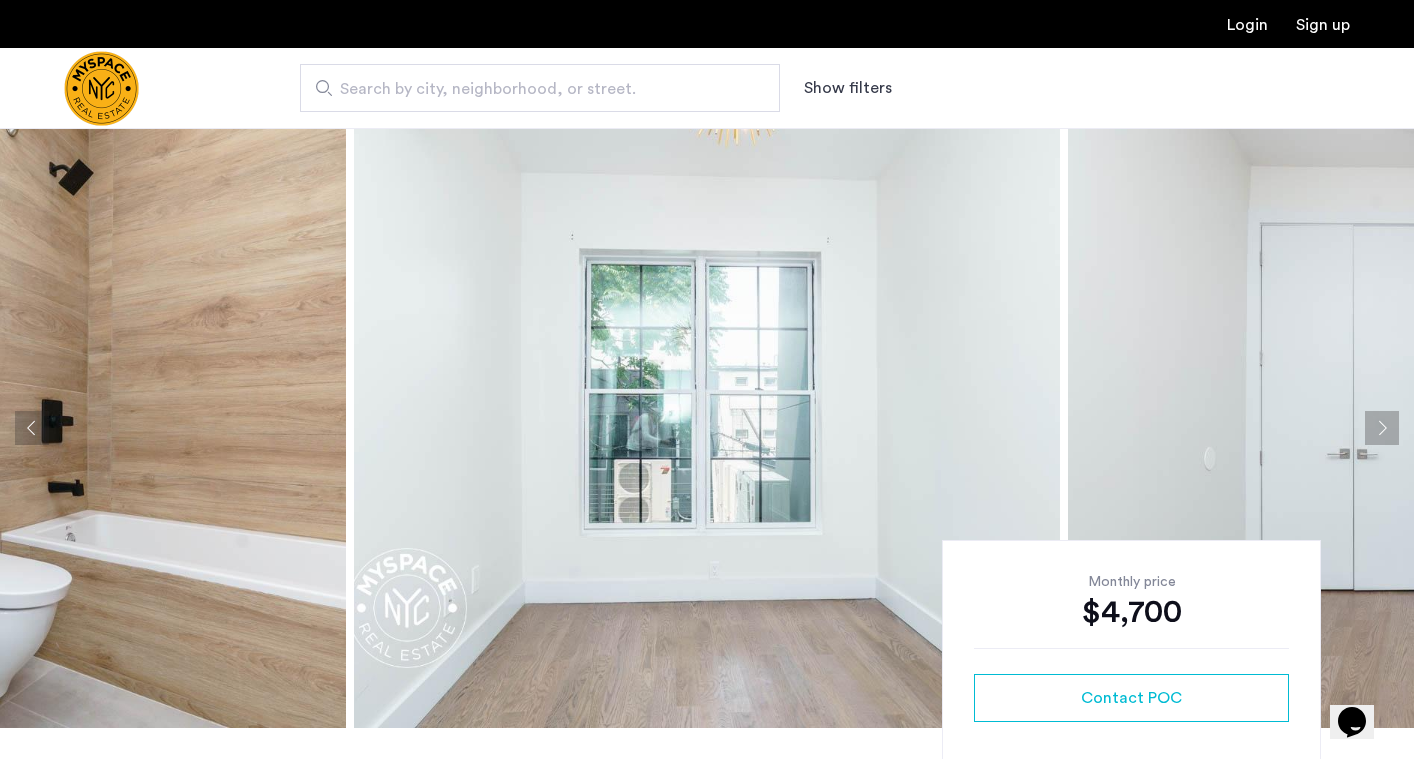 click 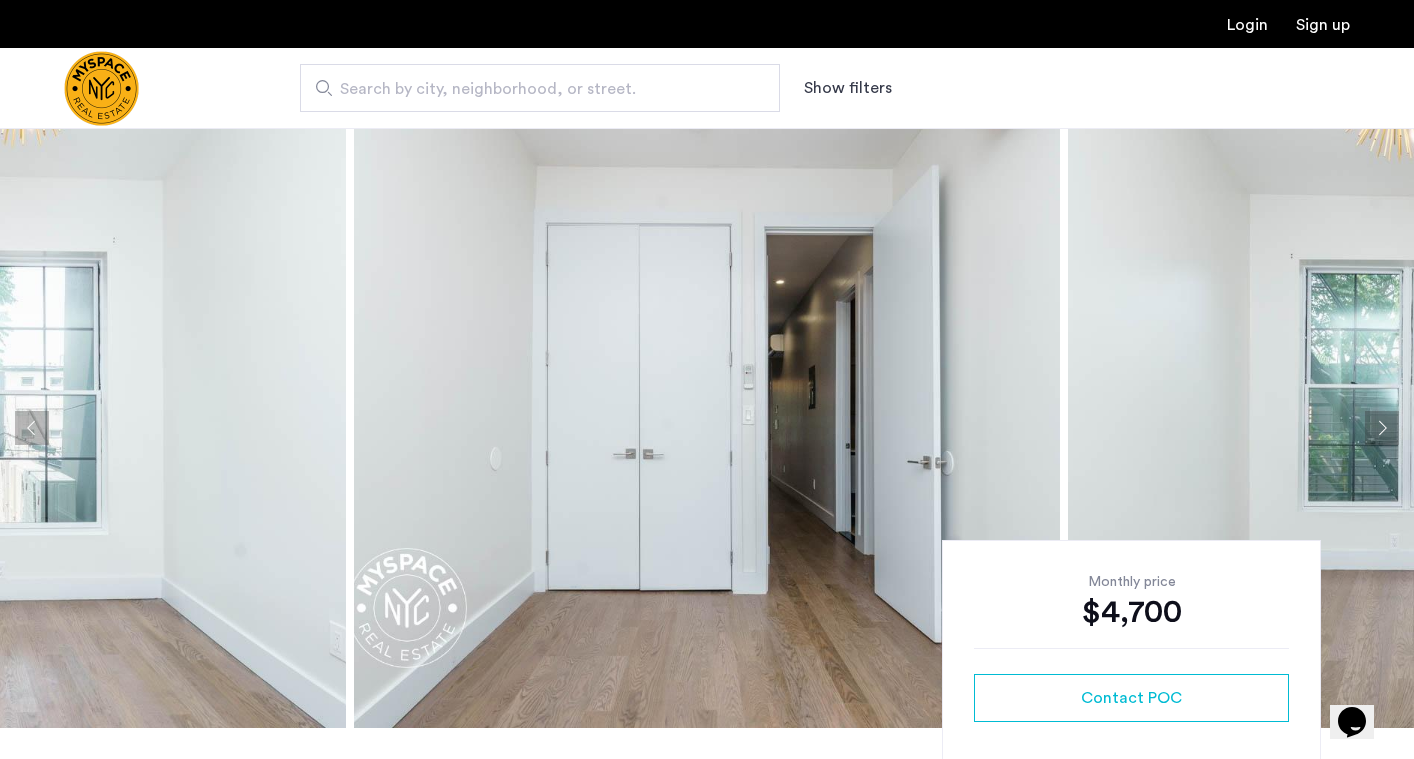 click 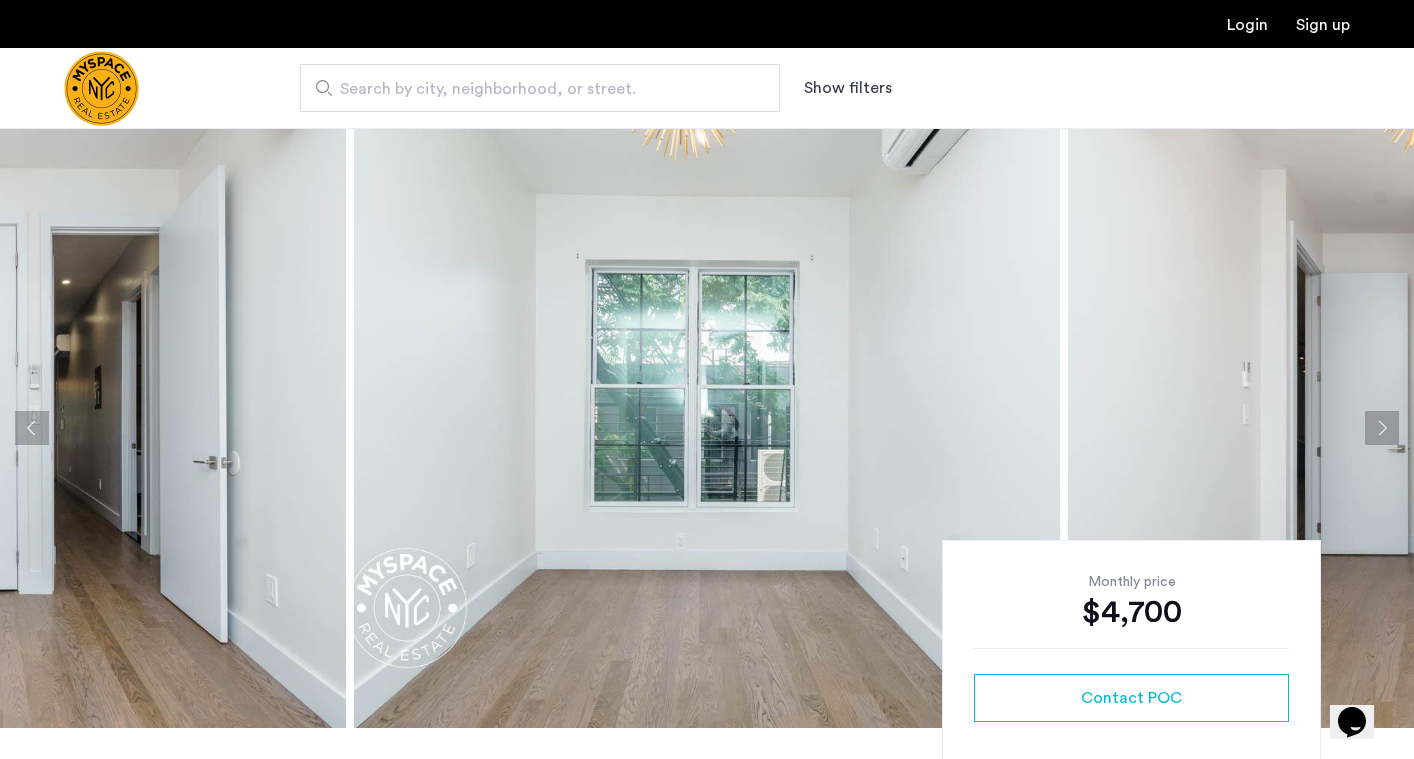 click 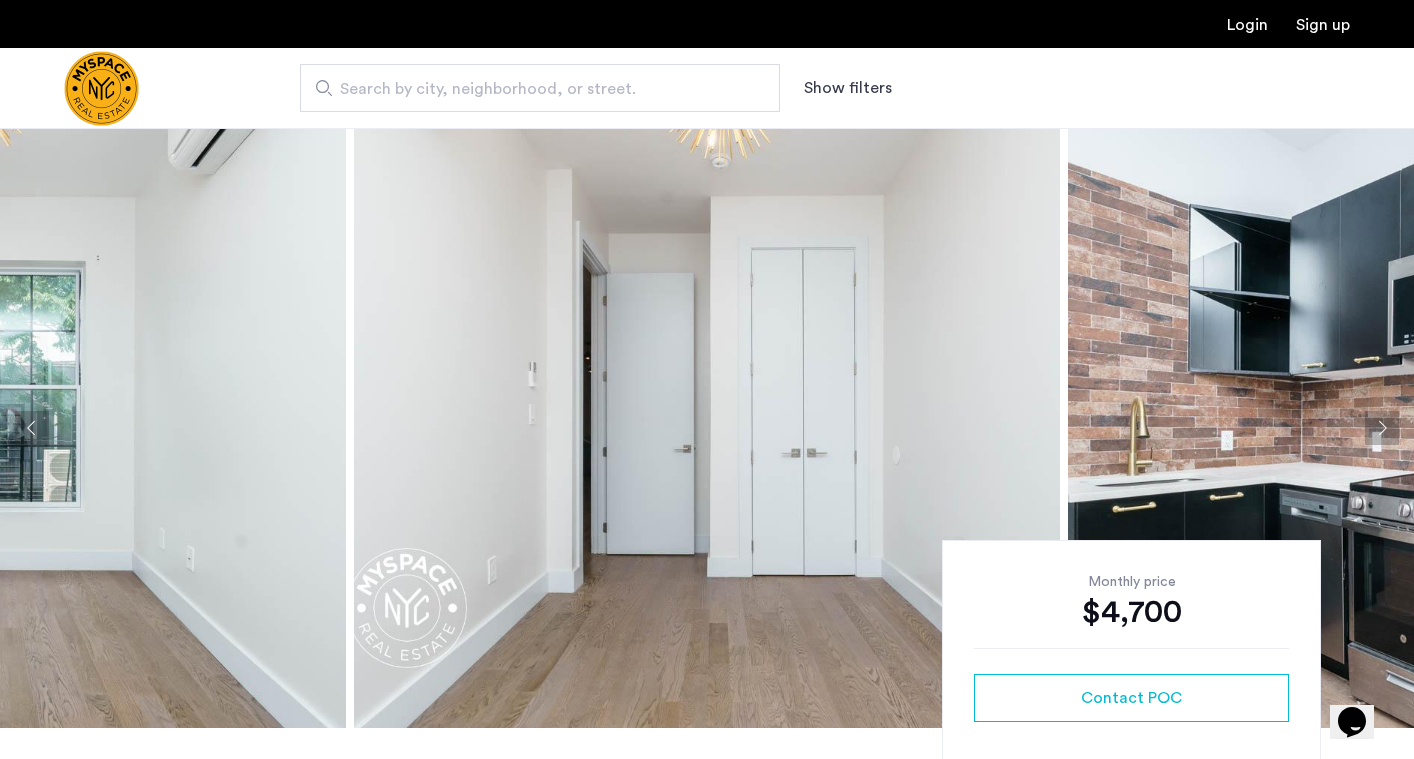 click 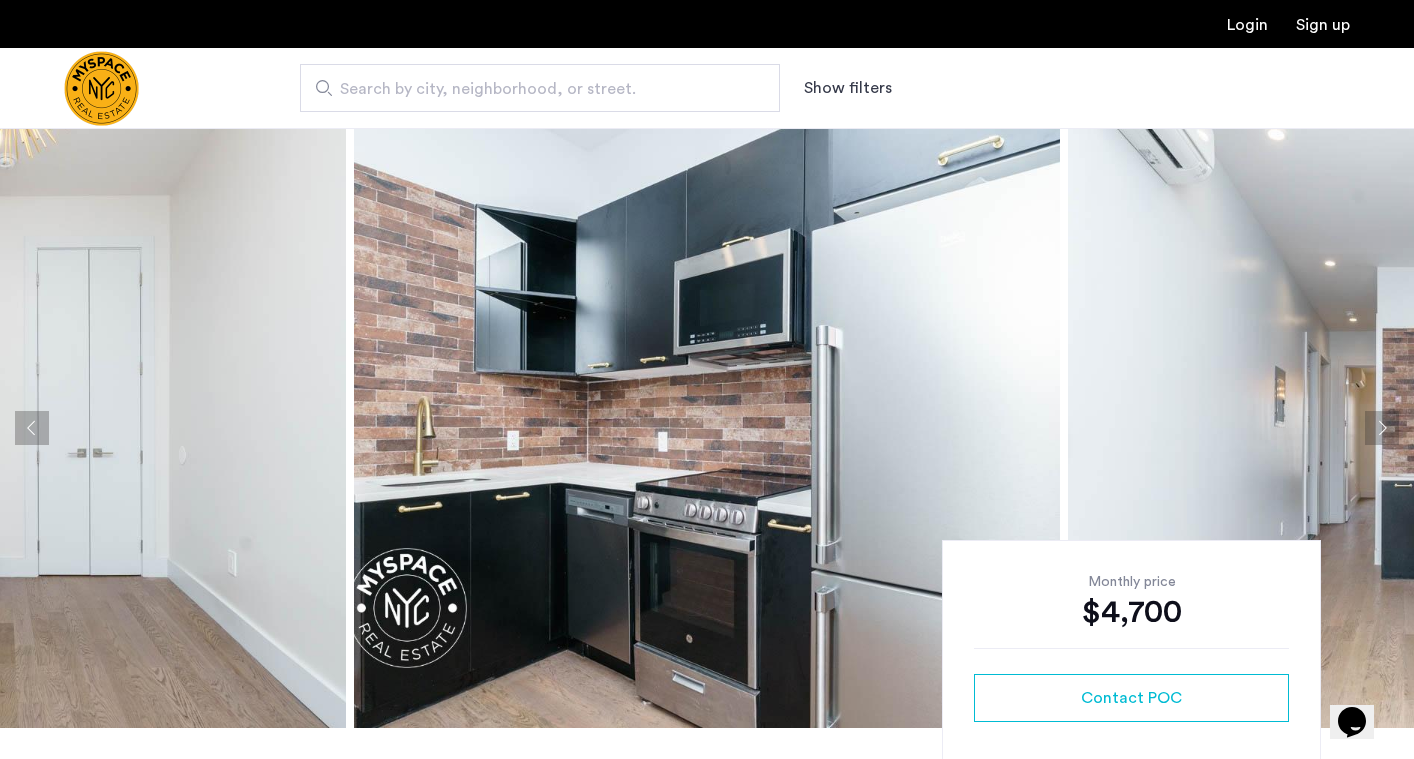 click 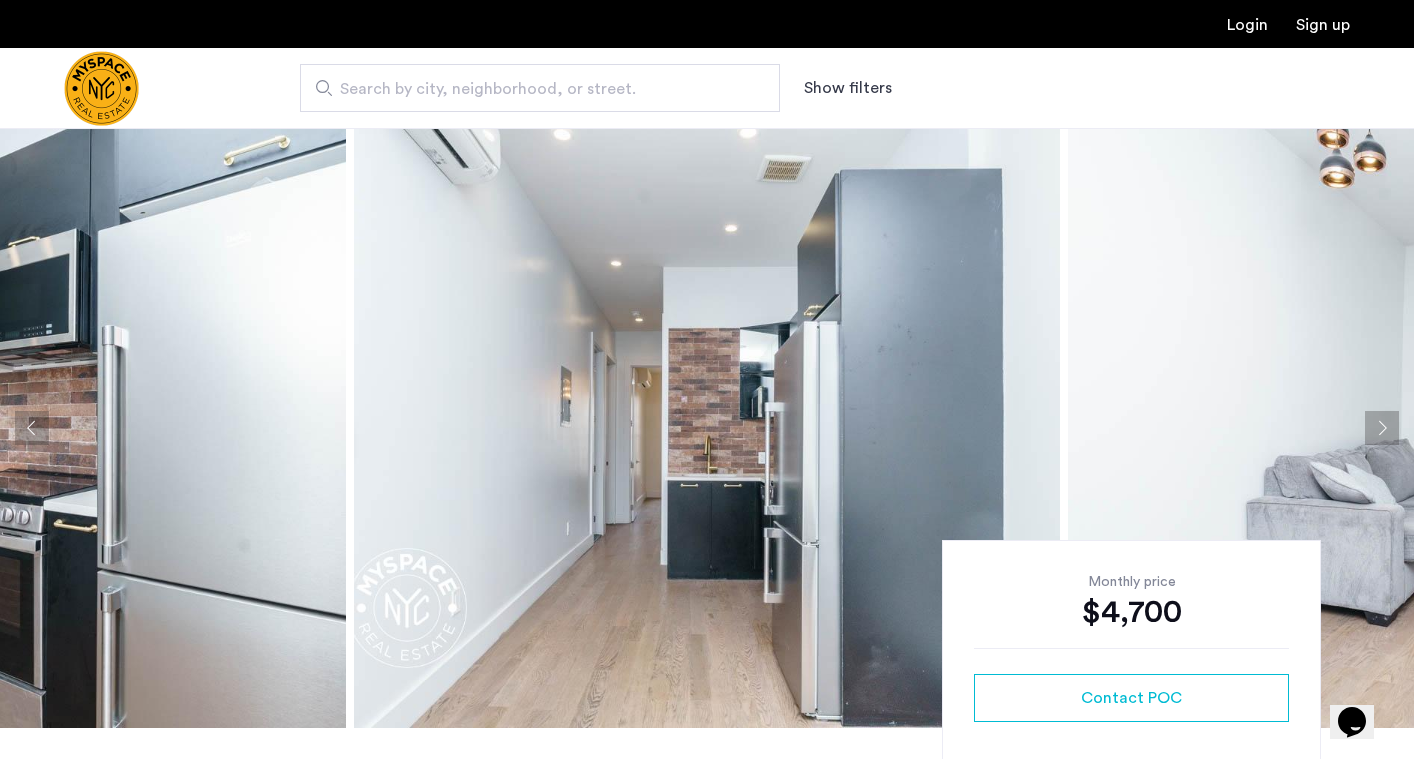 click 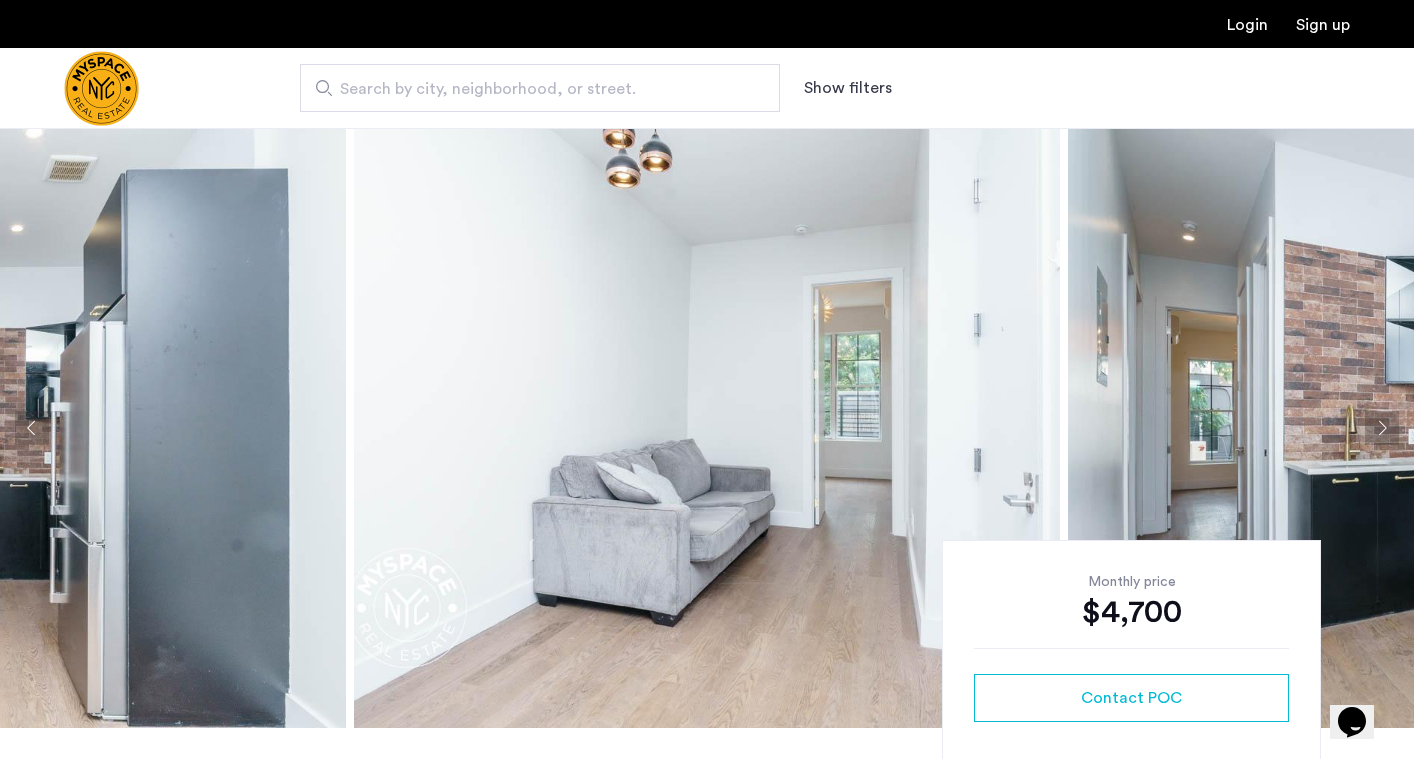 click 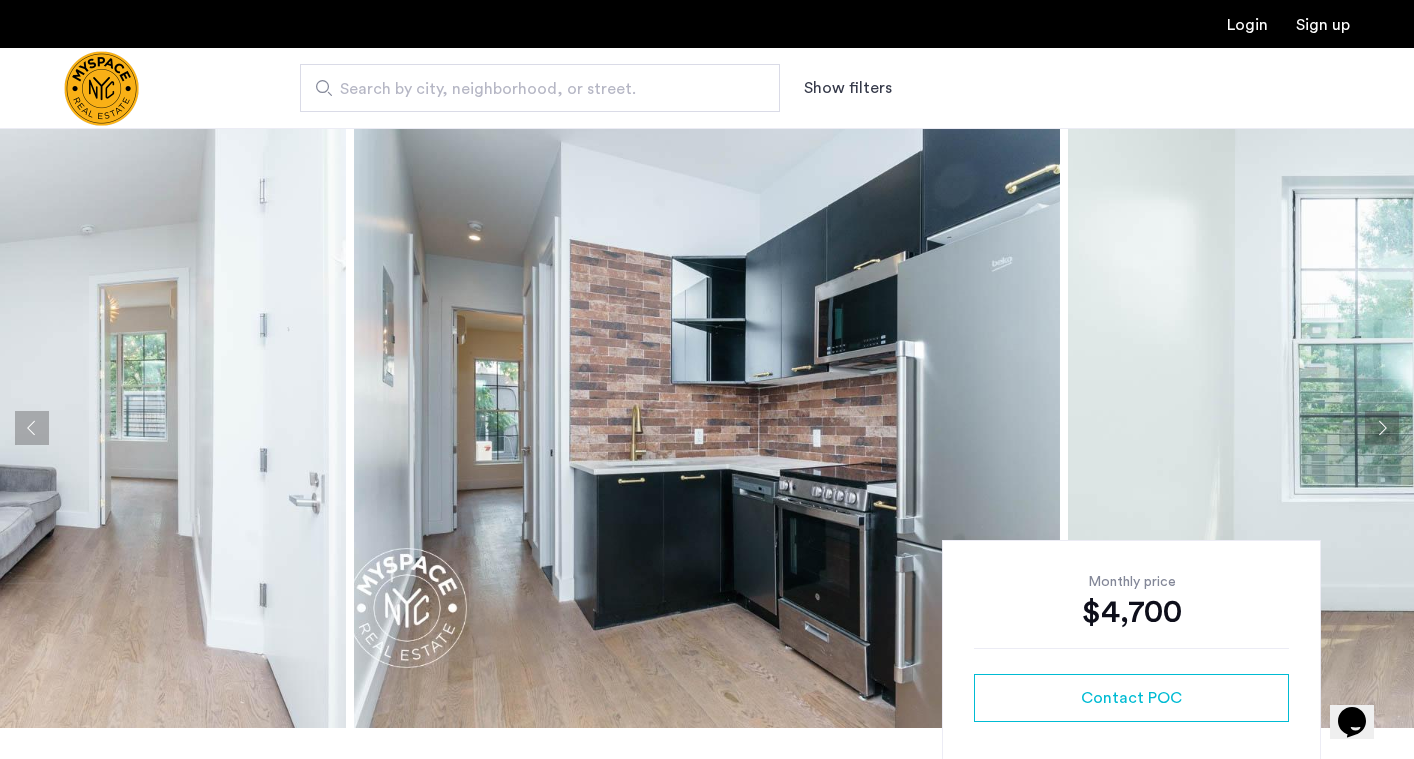 click 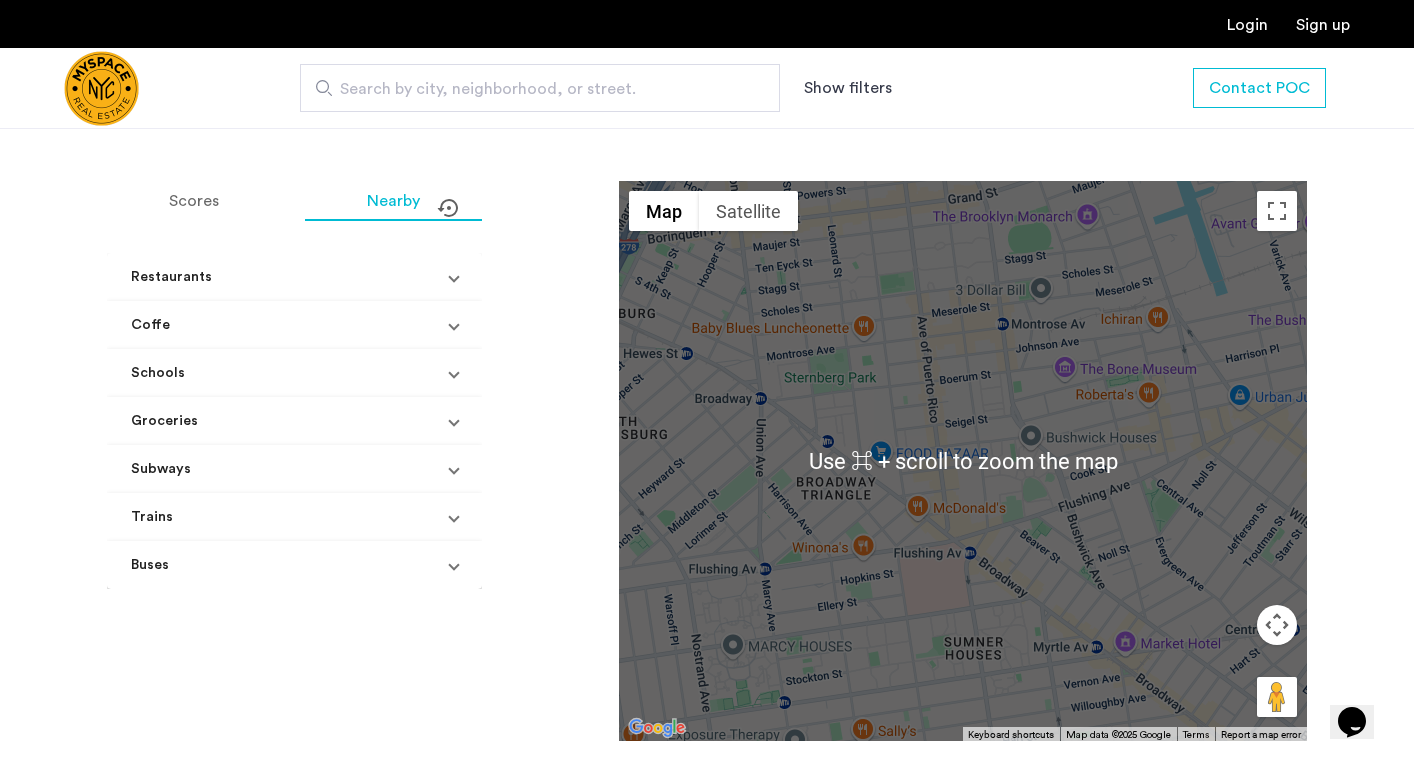 scroll, scrollTop: 1978, scrollLeft: 0, axis: vertical 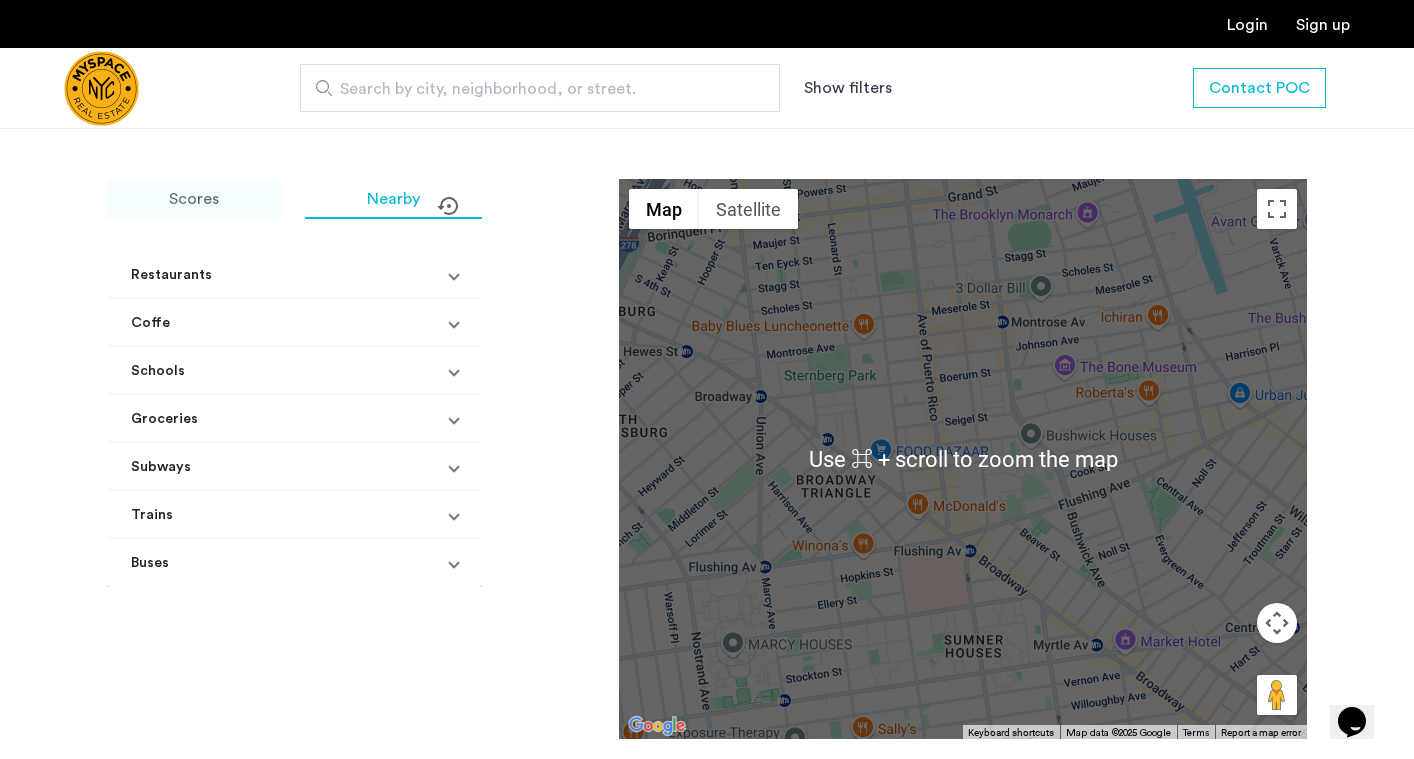 click on "Scores" at bounding box center [194, 199] 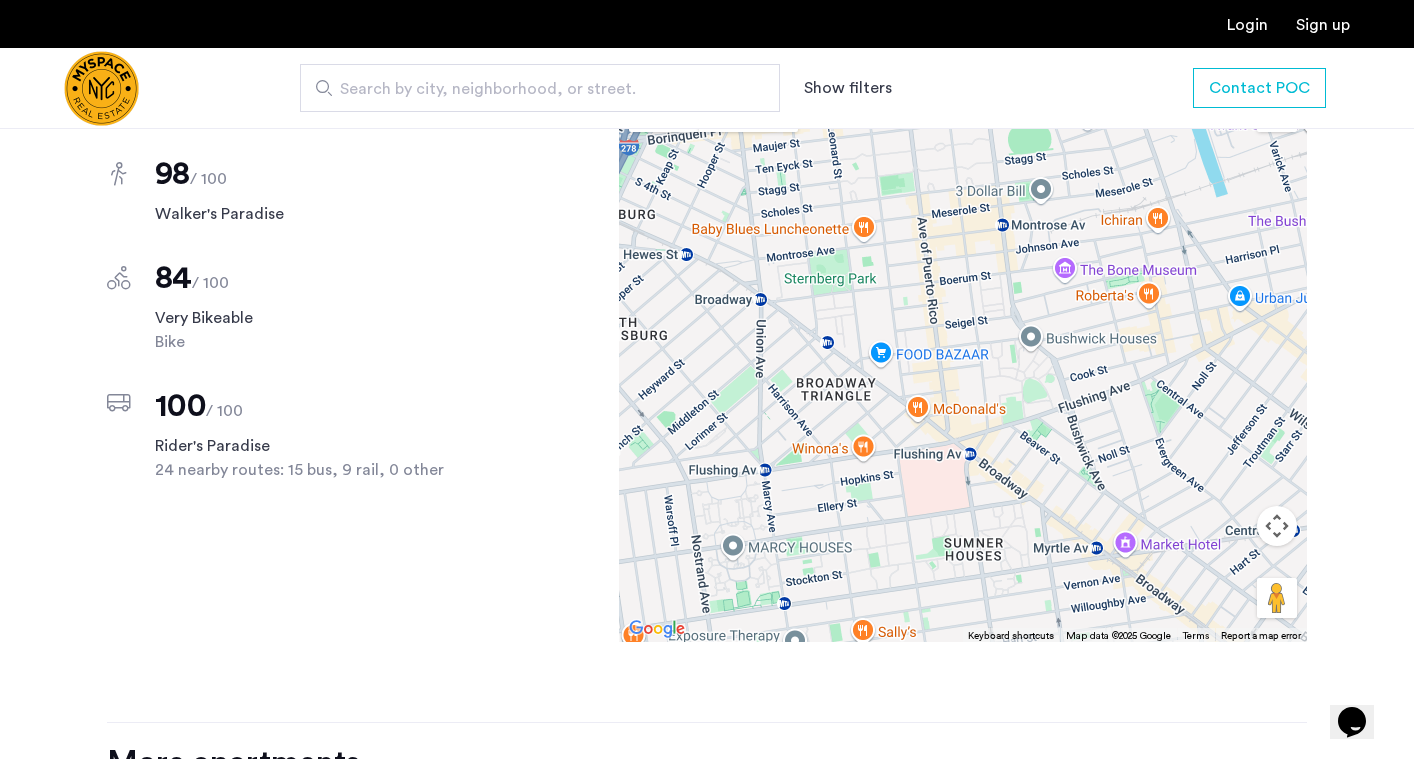 scroll, scrollTop: 2077, scrollLeft: 0, axis: vertical 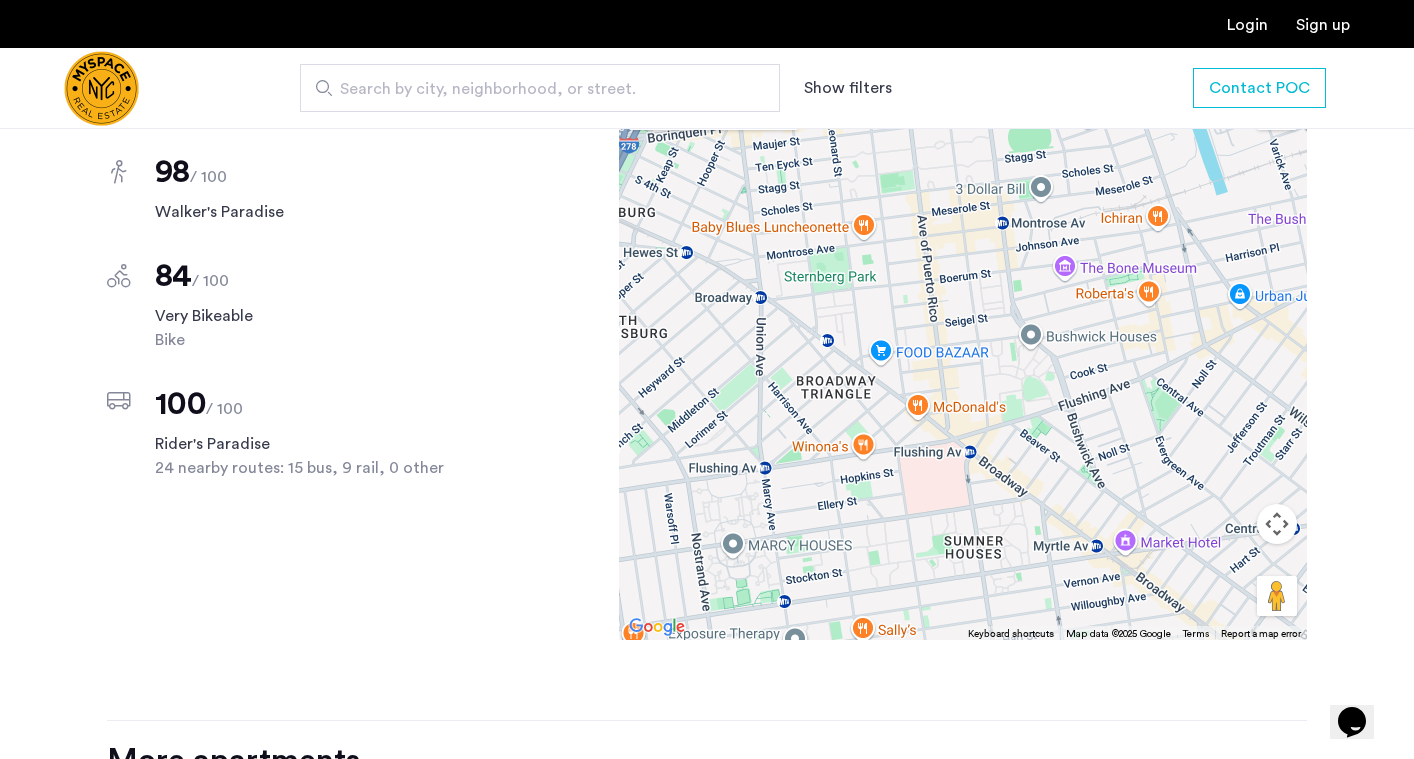 click at bounding box center [1277, 524] 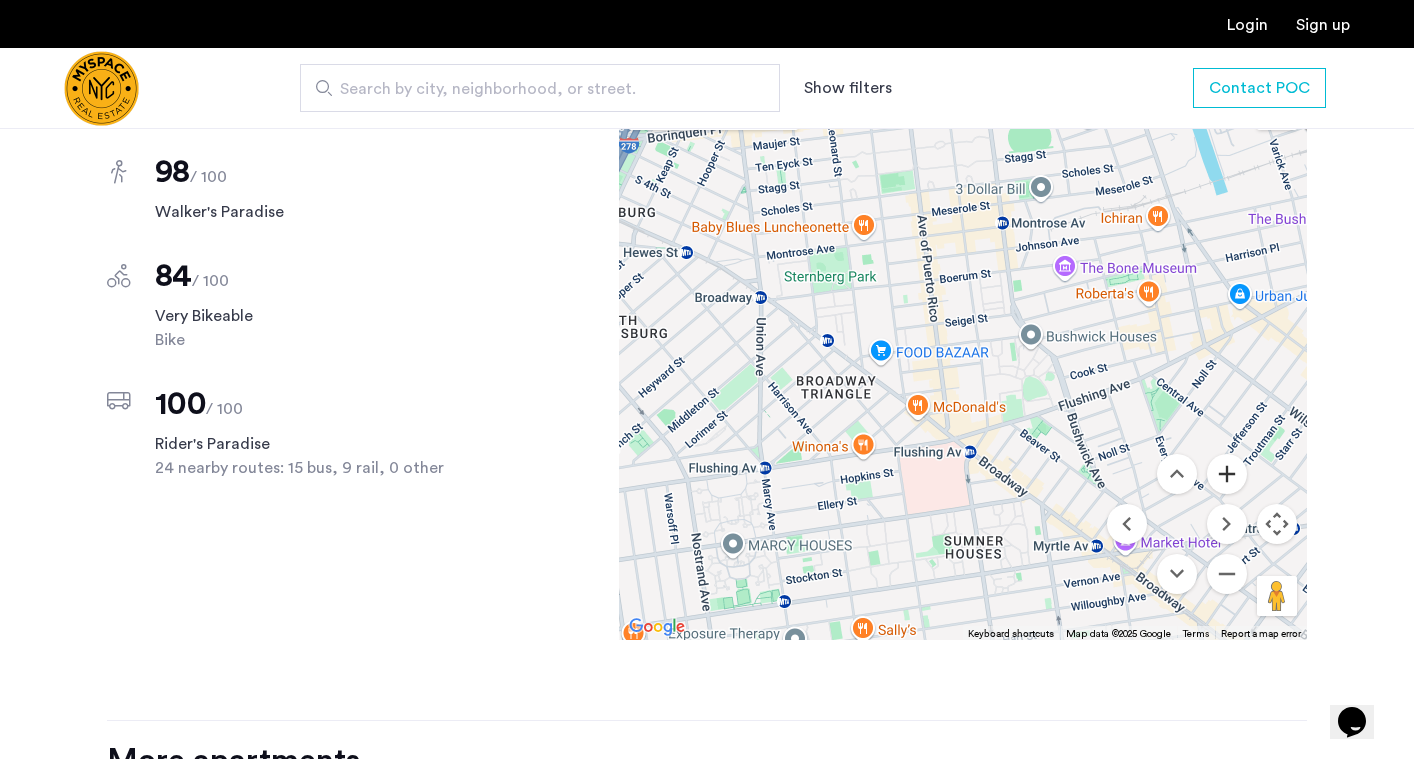 click at bounding box center (1227, 474) 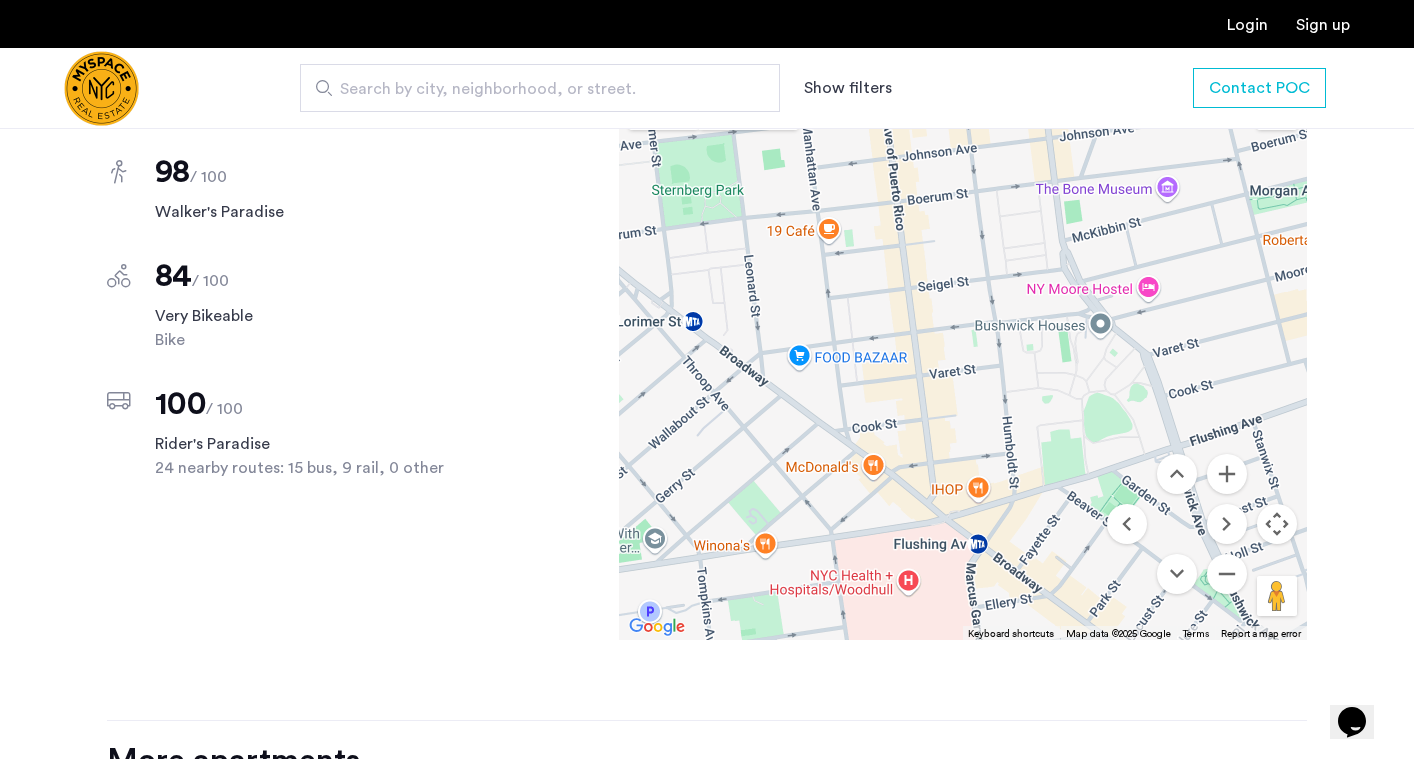 click on "99 Varet Street, Unit 2R  Brooklyn, NY , 11206 $4,700 Monthly rent 3 Bedrooms 2 Baths multi-family Property type Williamsburg  Neighborhood 2 Floor All pets allowed Pet policies No Fee Sep 1, 2025 Available from Description 3 bedroom 2 bath in Williamsburg!
- 2 full bath
- W/D in unit
- Dishwasher
- Central AC
- Hardwood floors
Shared roof deck for the building, along with a gym.
No fee
Available 9/1
Pets welcome Less info Listings amenities Dishwasher Hardwood Floors Stainless steel appliances Washer/Dryer In Unit Central A/C Building amenities Gym Roof Deck Monthly price $4,700 Contact POC Share Save 99 Varet Street, Unit 2R Brooklyn, NY Scores Nearby  98   / 100 Walker's Paradise  84   / 100 Very Bikeable Bike  100   / 100 Rider's Paradise 24 nearby routes: 15 bus, 9 rail, 0 other ← Move left → Move right ↑ Move up ↓ Move down + Zoom in - Zoom out Home Jump left by 75% End Jump right by 75% Page Up Jump up by 75% Page Down Jump down by 75% Use ⌘ + scroll to zoom the map Map Terrain Labels 3" 